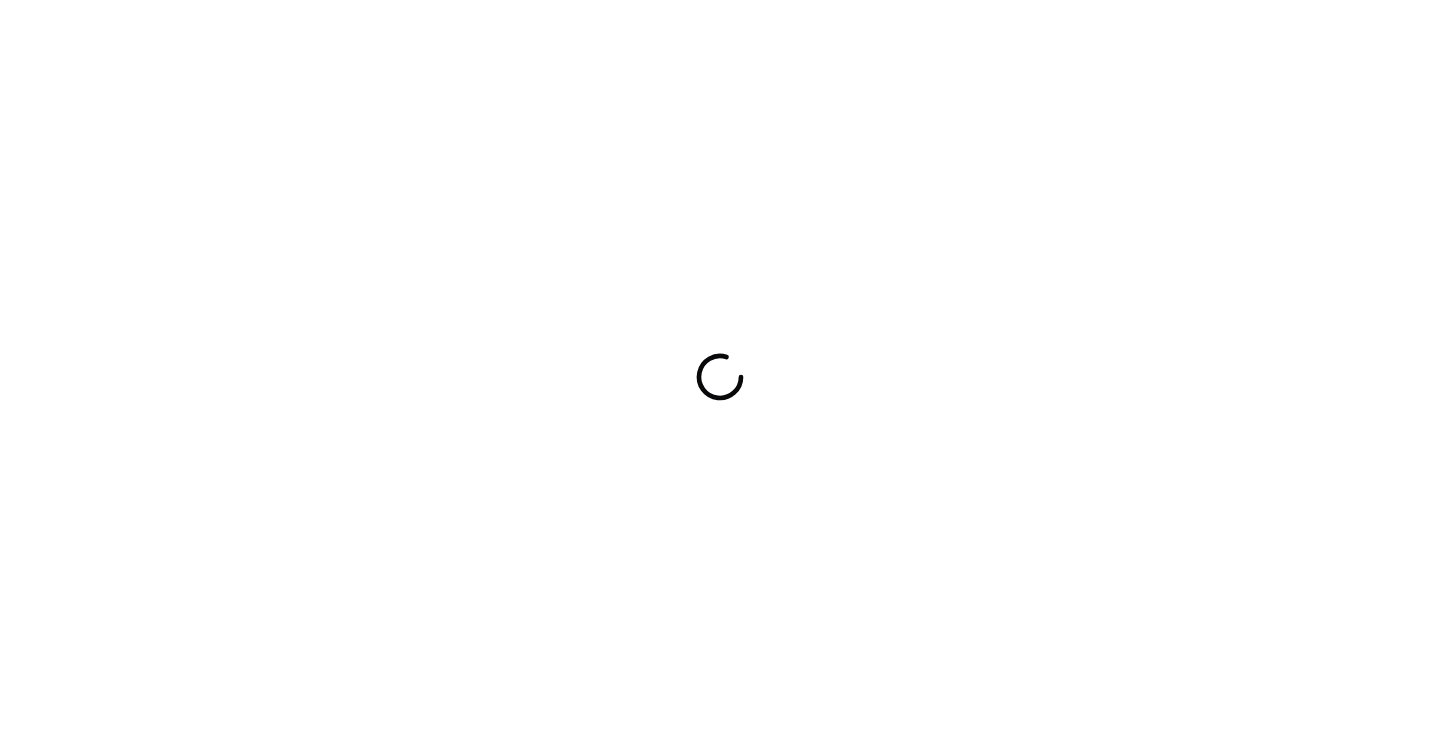 scroll, scrollTop: 0, scrollLeft: 0, axis: both 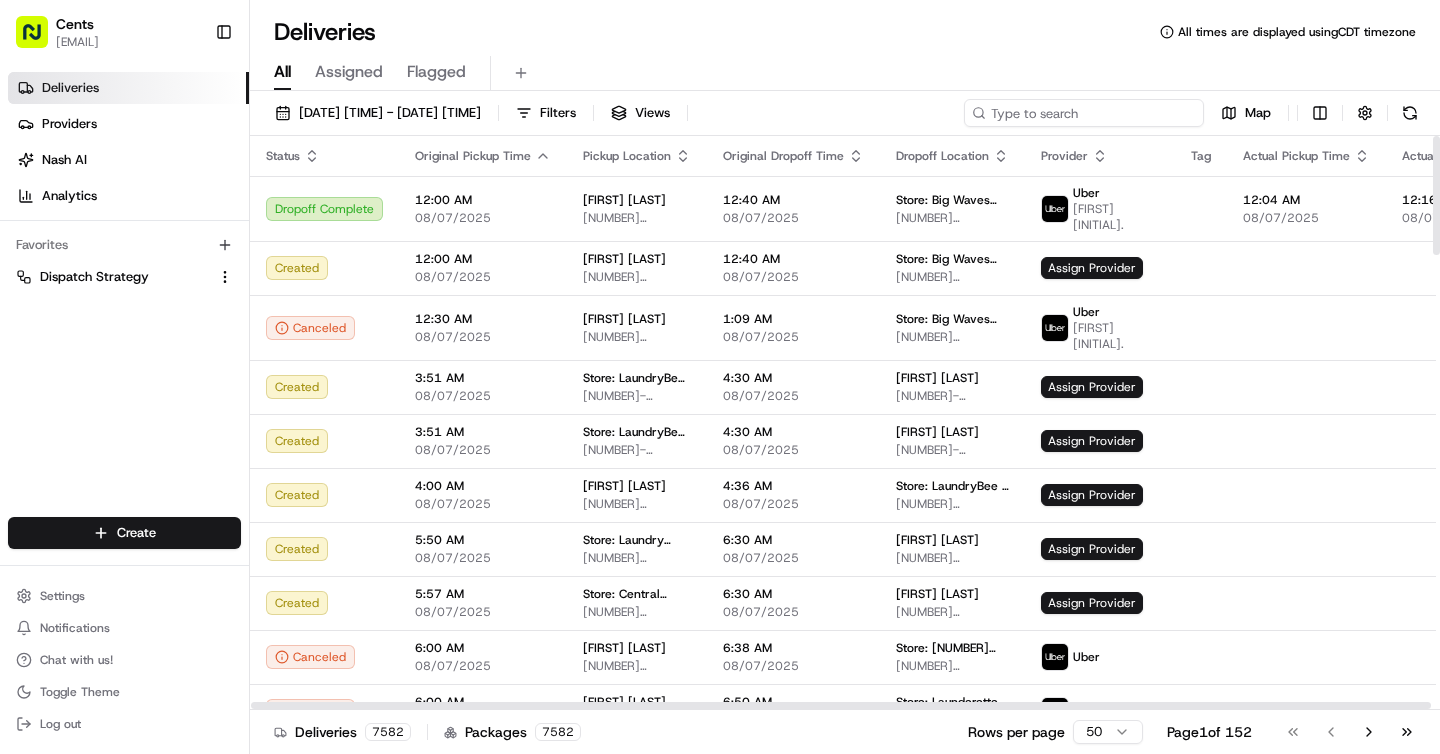 click at bounding box center [1084, 113] 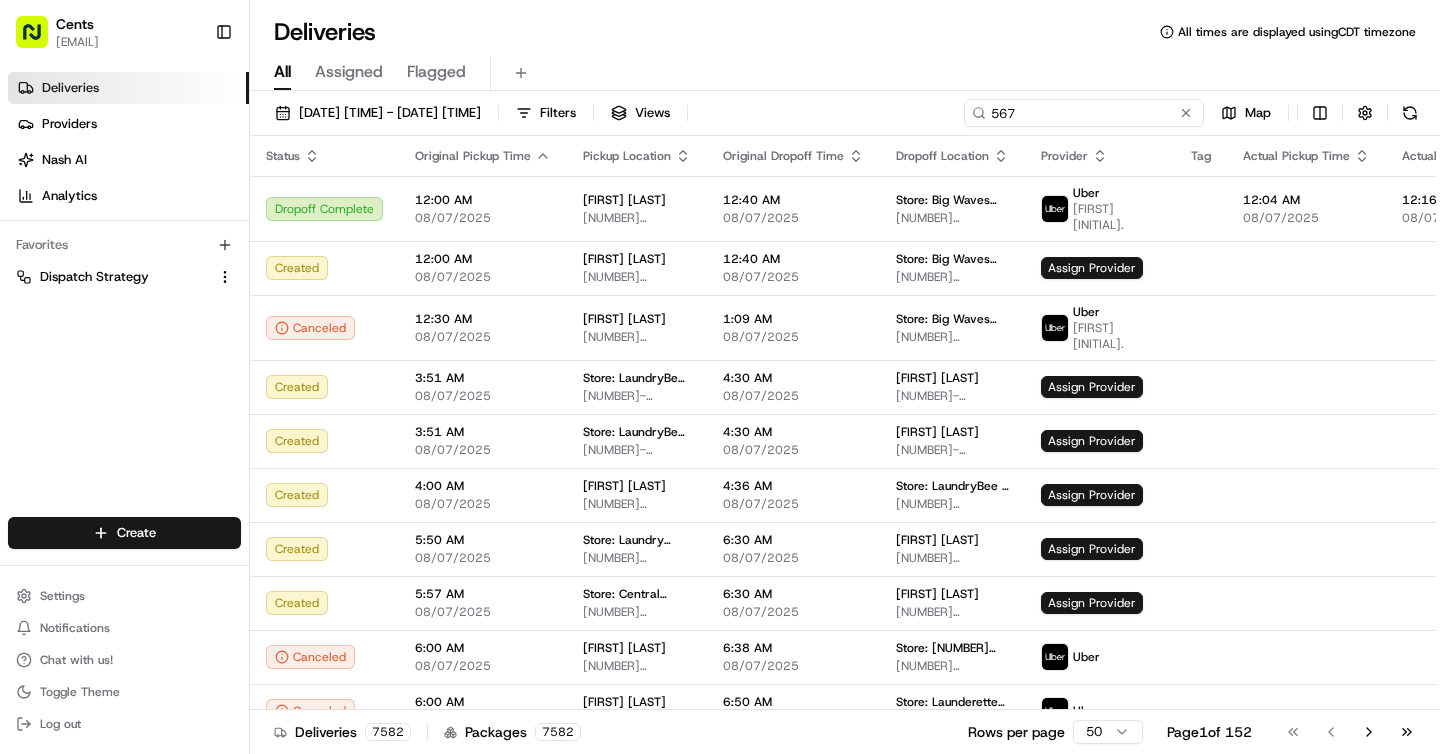 type on "5676" 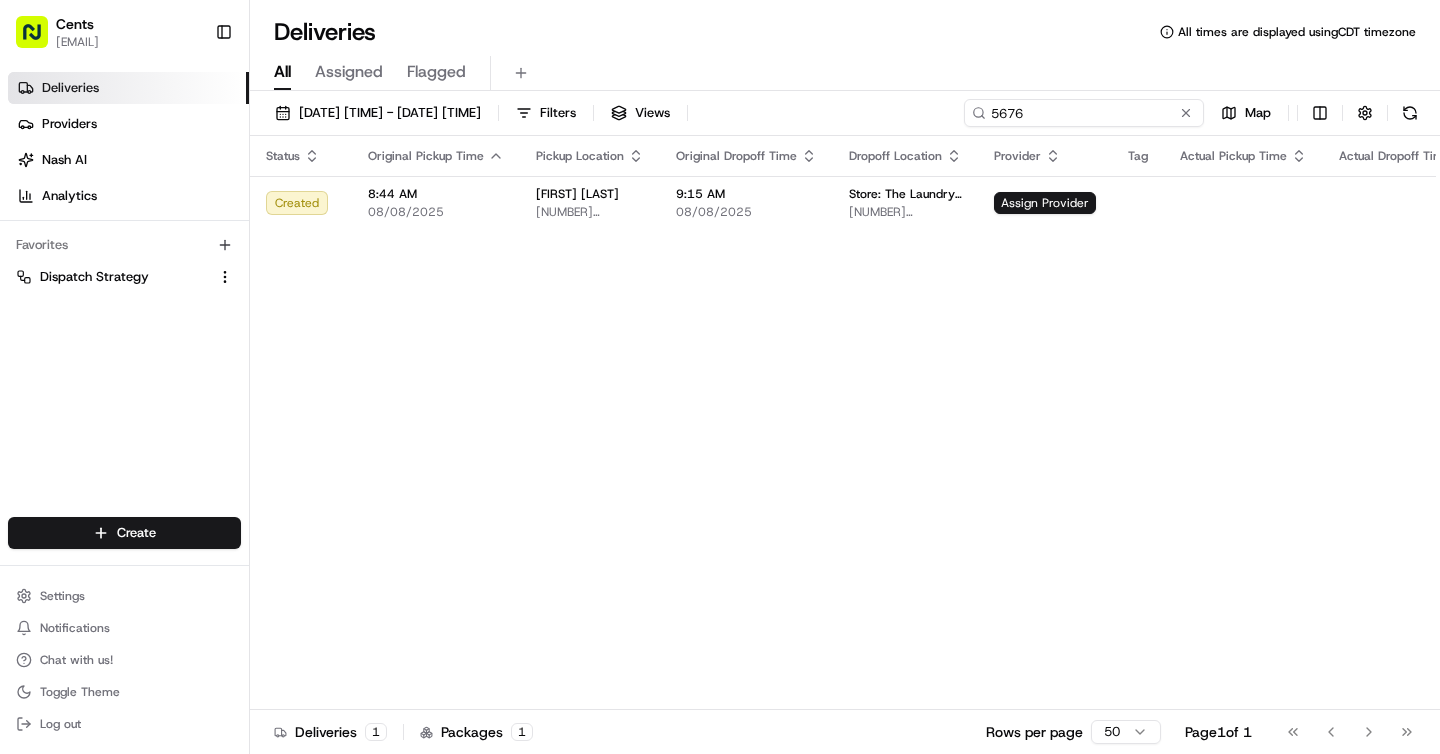 click on "5676" at bounding box center (1084, 113) 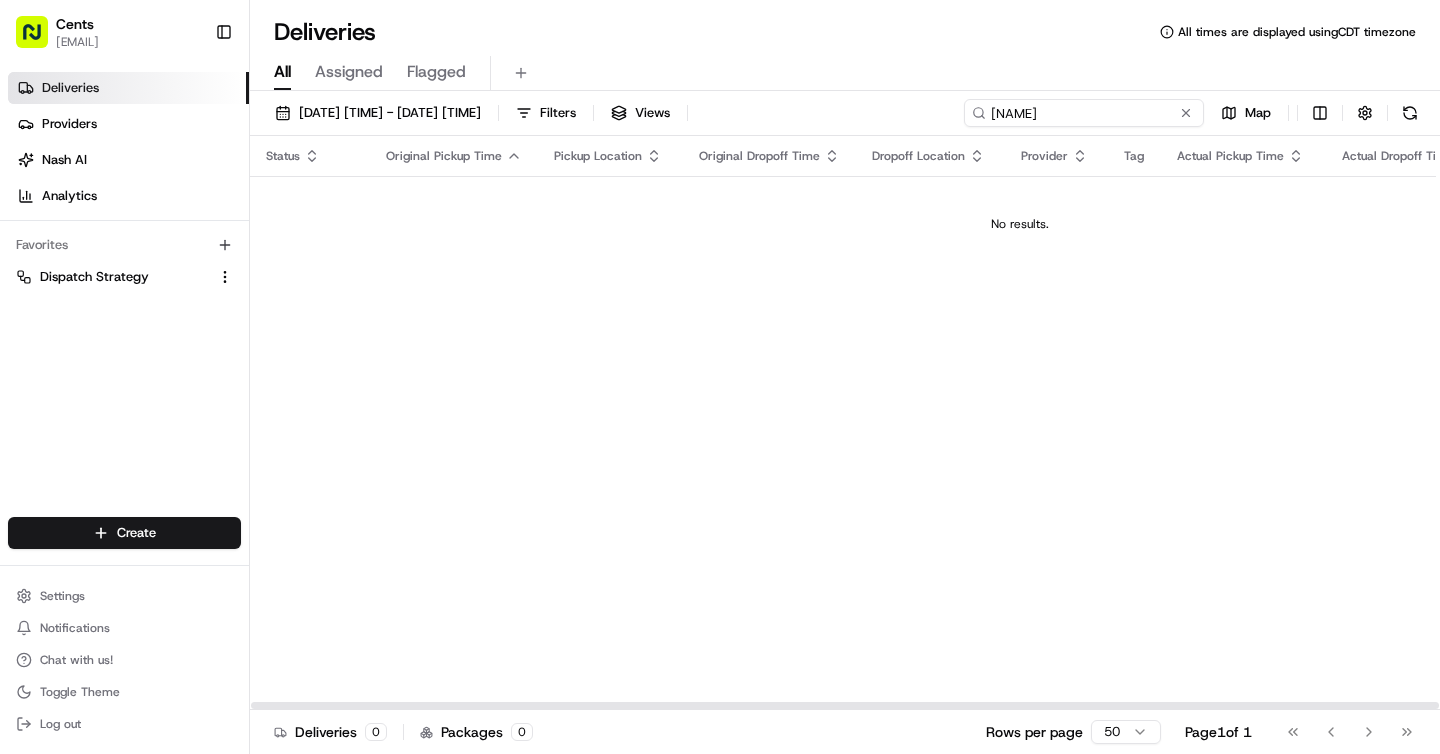 click on "manasota" at bounding box center (1084, 113) 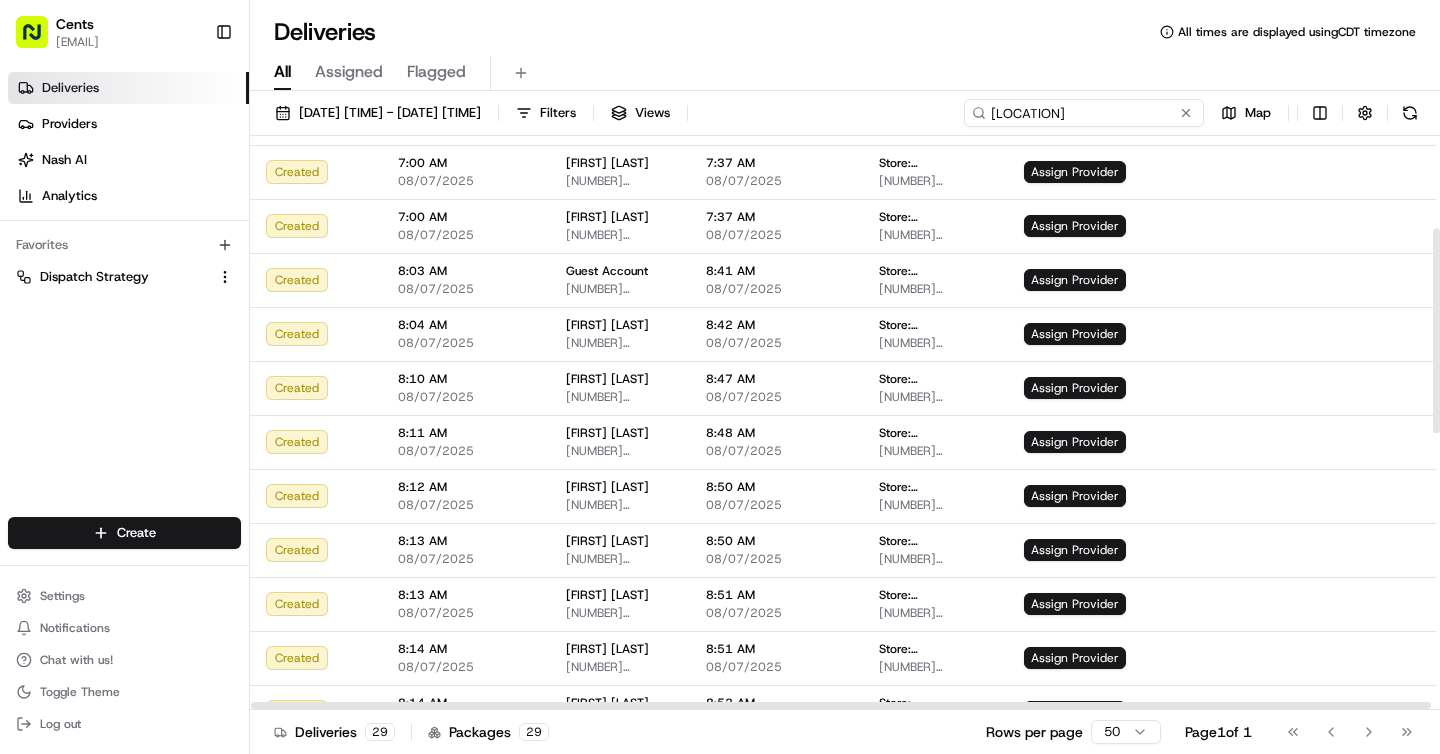 scroll, scrollTop: 353, scrollLeft: 0, axis: vertical 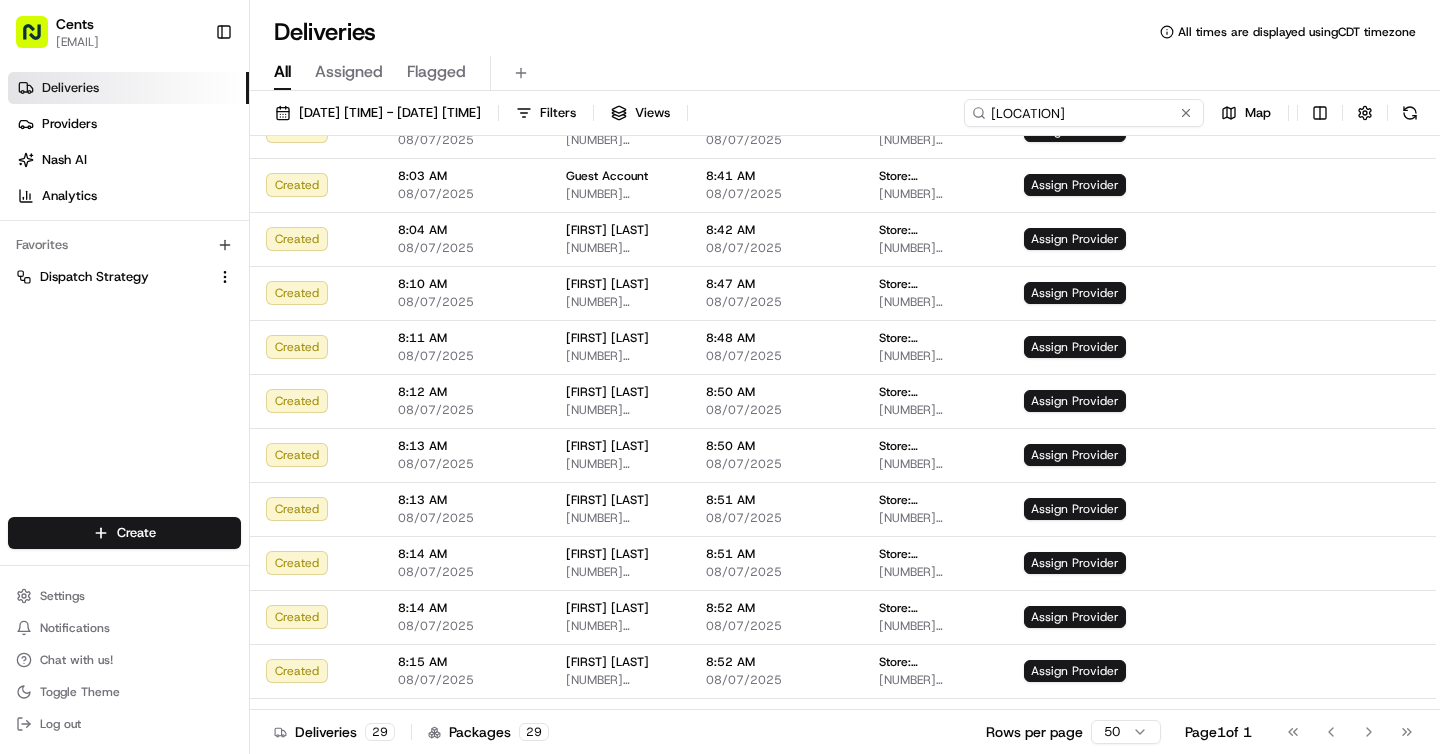 type on "[CITY]" 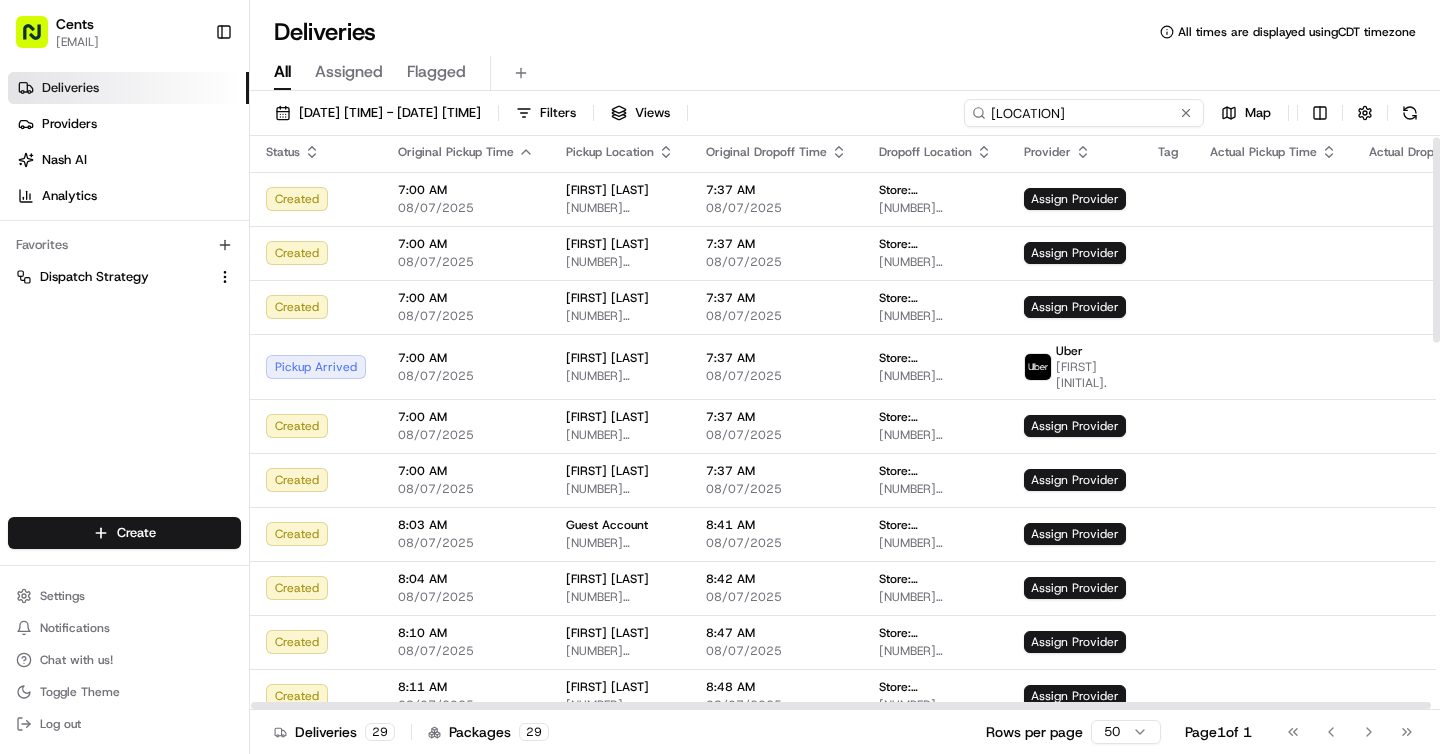 scroll, scrollTop: 0, scrollLeft: 0, axis: both 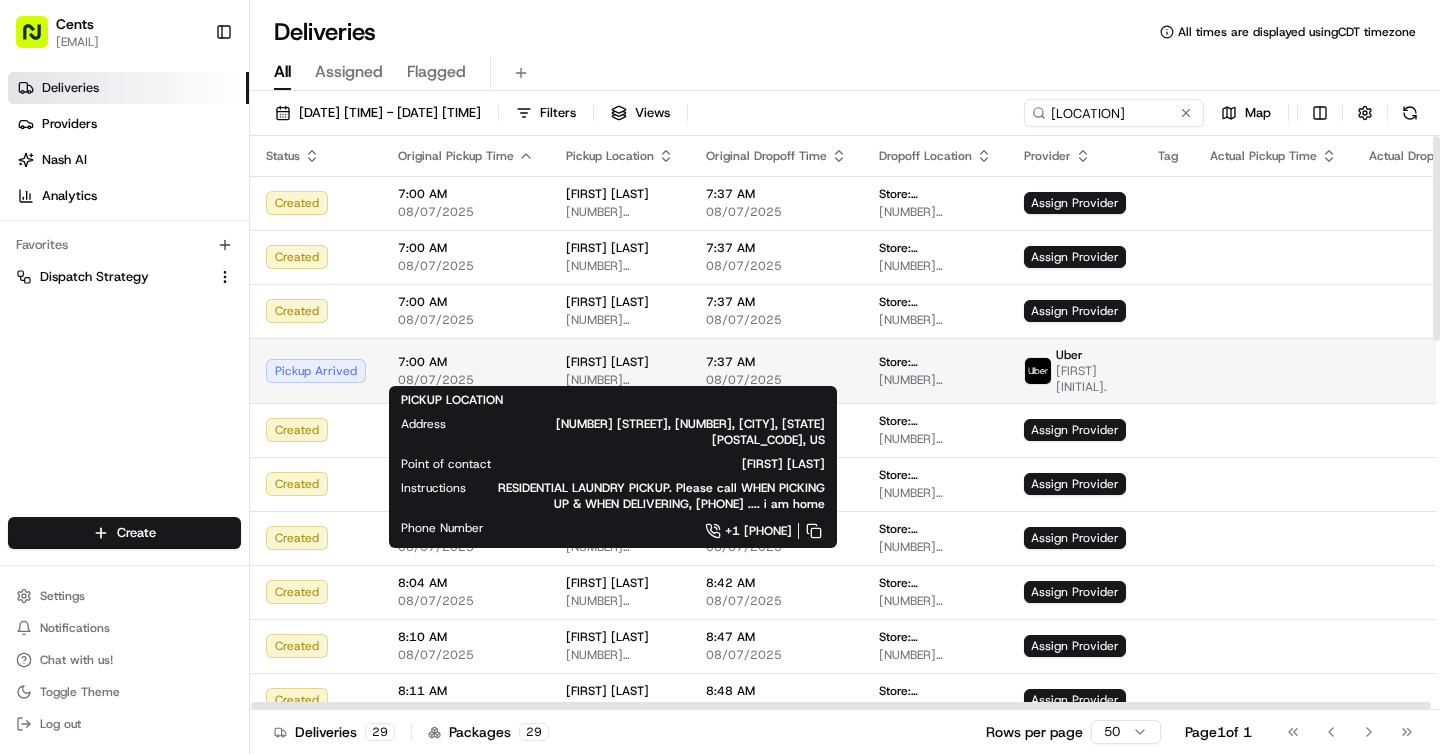 click on "[NUMBER] [STREET], [LETTER],  small STAND ALONE cottage BEHIND big yellow house.  "[LETTER]" on cottage, [CITY], [STATE] [POSTAL_CODE], US" at bounding box center [620, 380] 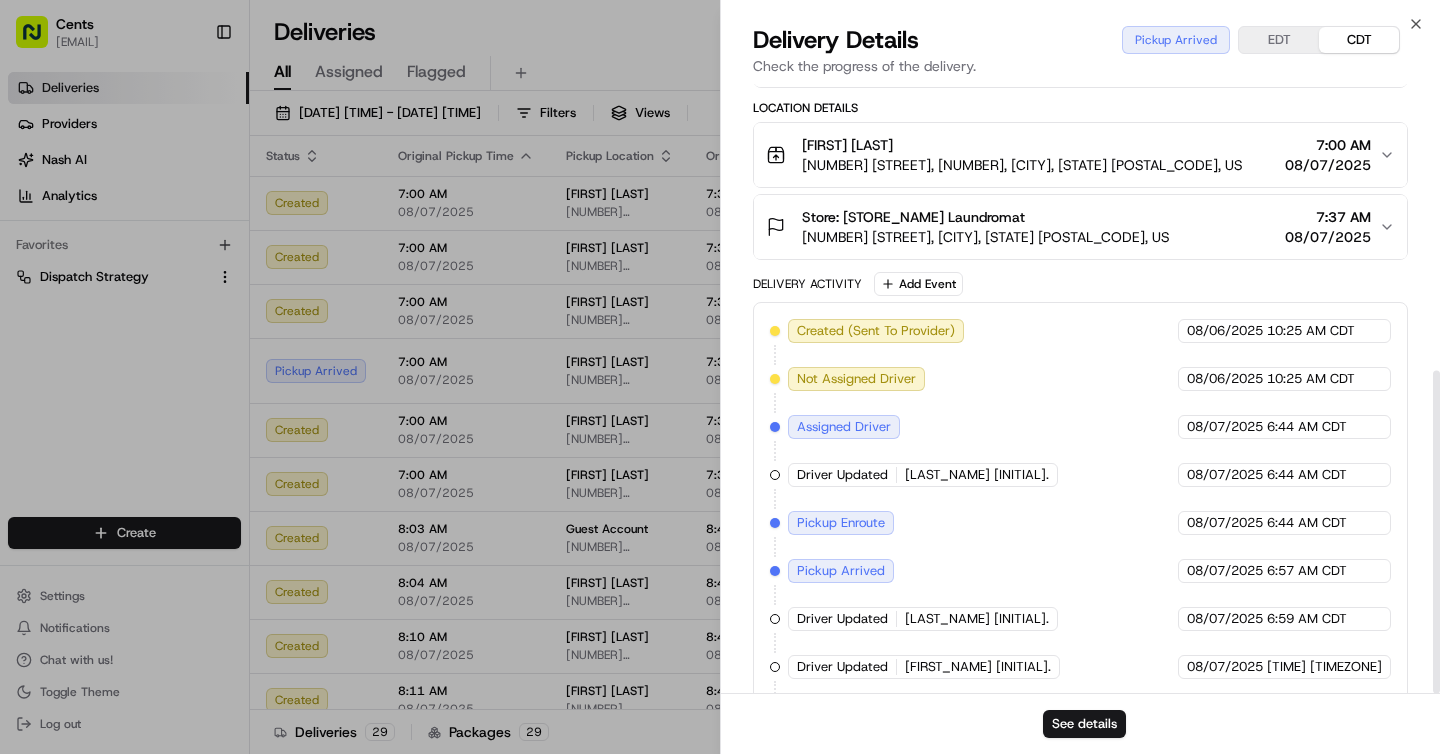 scroll, scrollTop: 541, scrollLeft: 0, axis: vertical 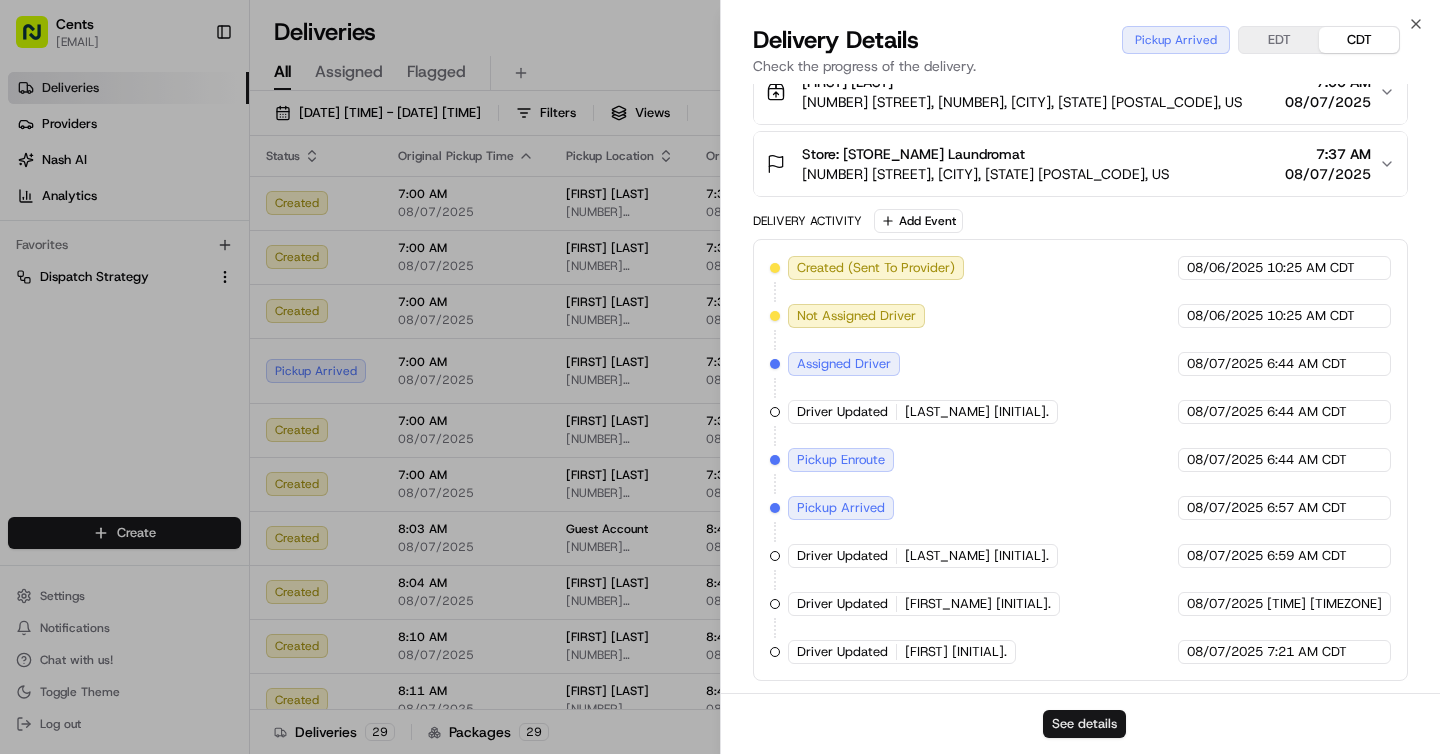 click on "See details" at bounding box center (1084, 724) 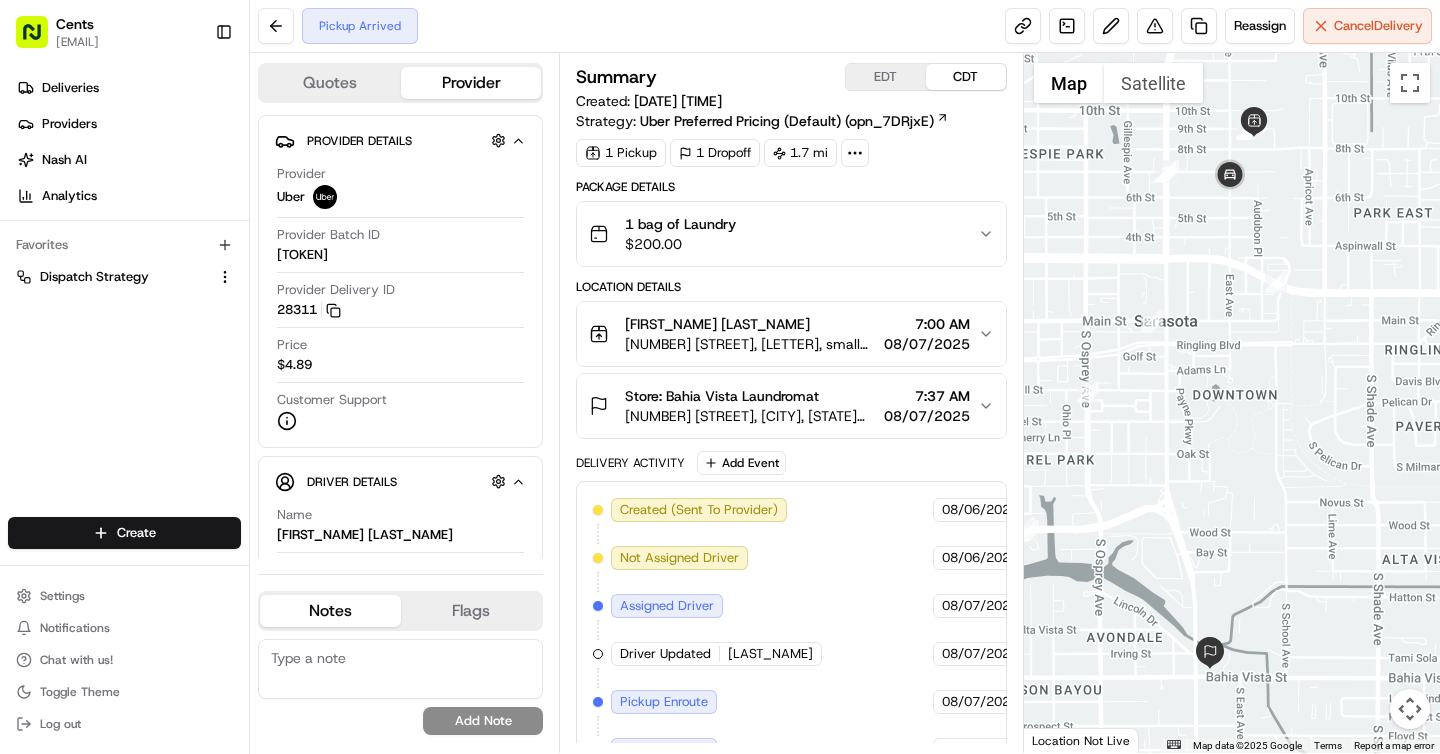 scroll, scrollTop: 0, scrollLeft: 0, axis: both 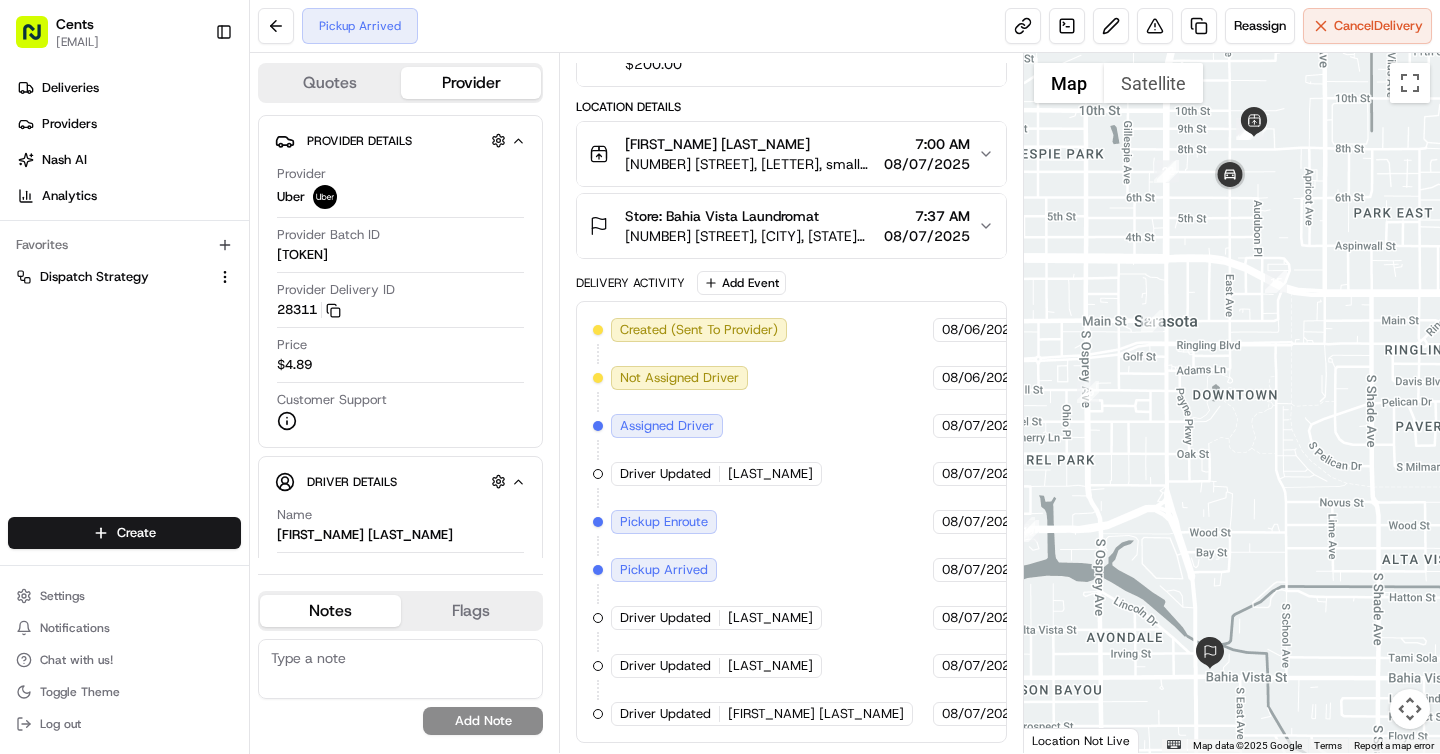 click 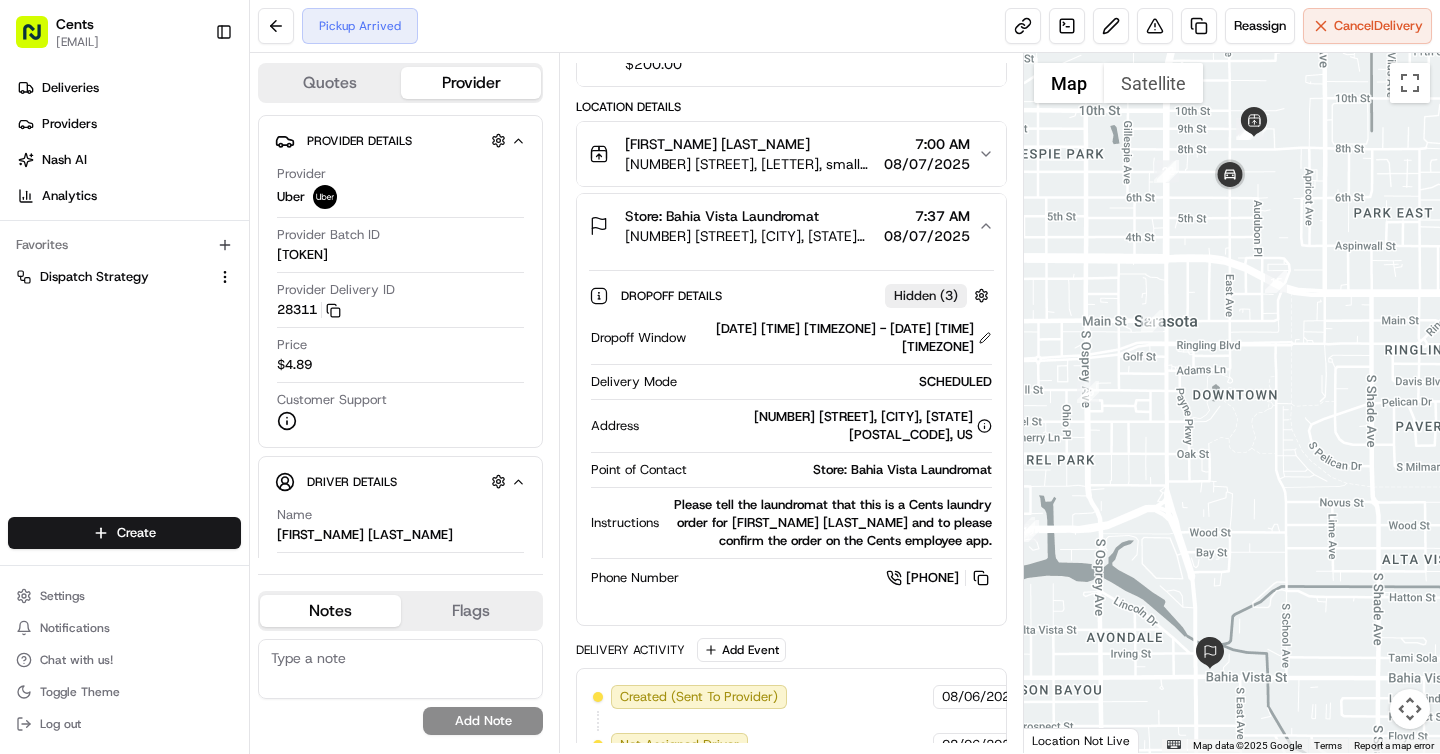 click 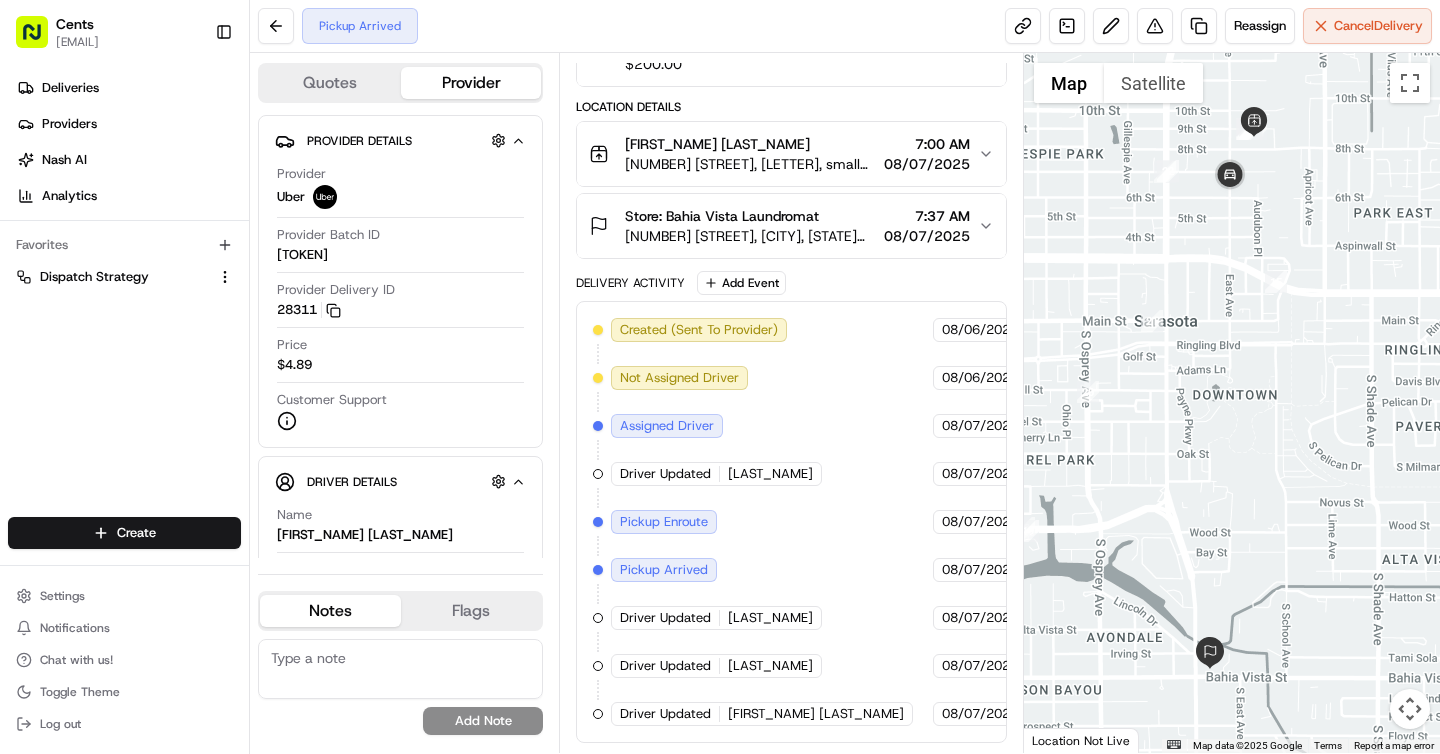 click 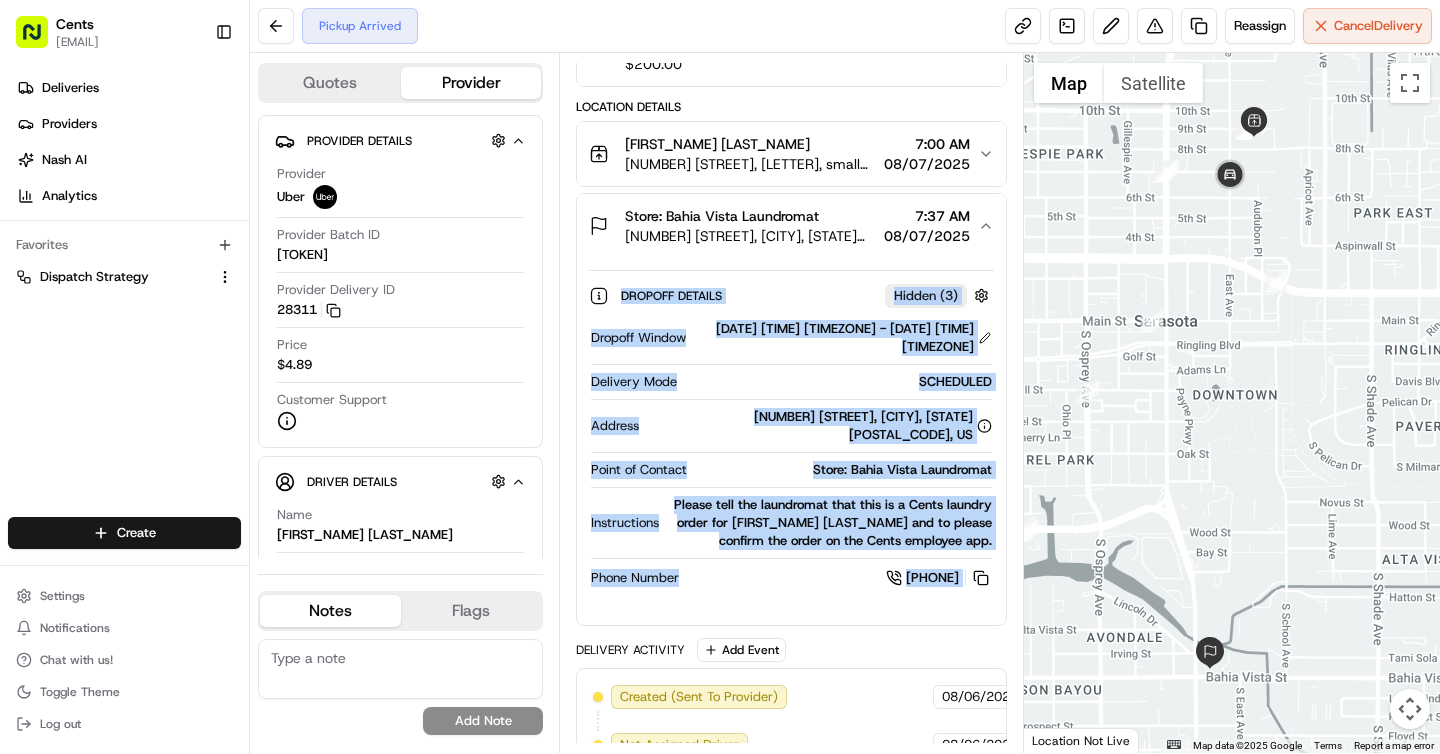 click on "Please tell the laundromat that this is a Cents laundry order for [FIRST_NAME] [LAST_NAME] and to please confirm the order on the Cents employee app." at bounding box center [829, 523] 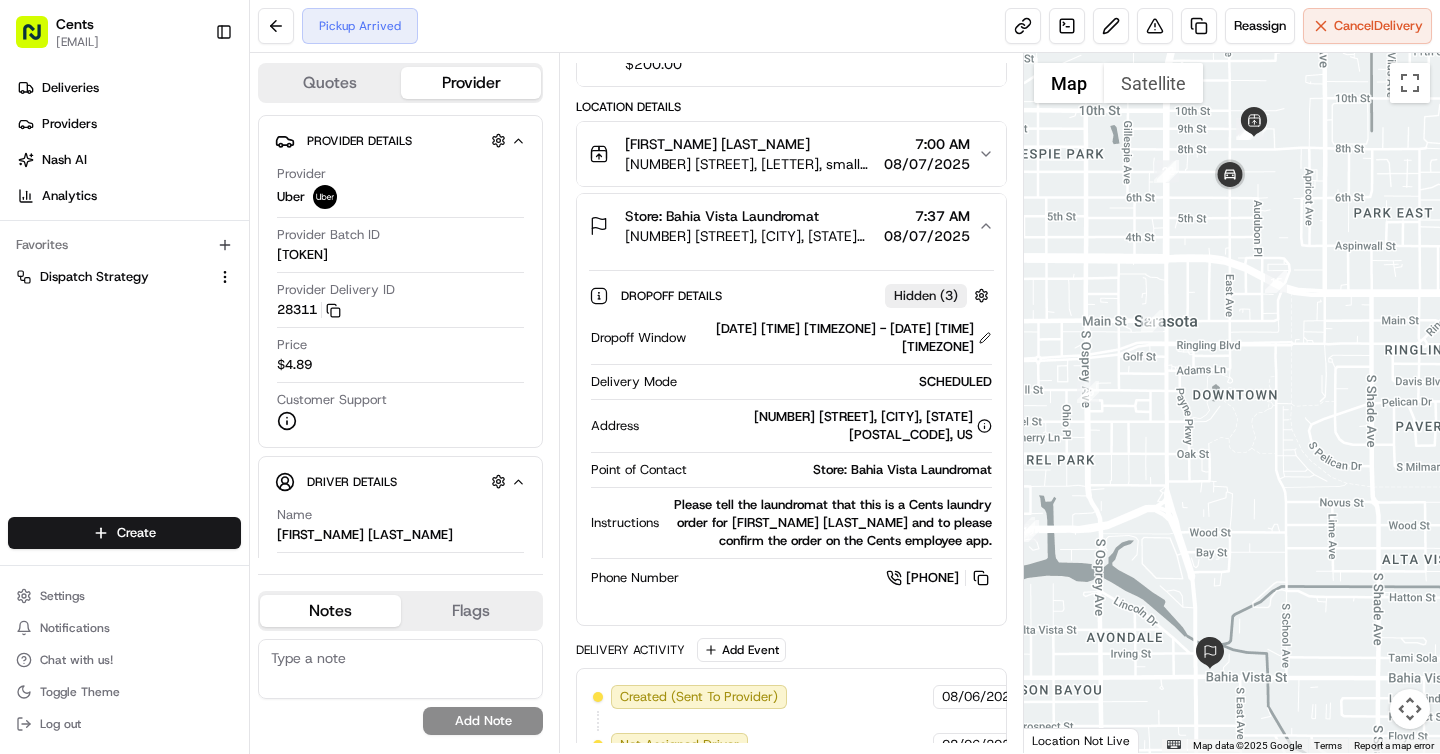 click 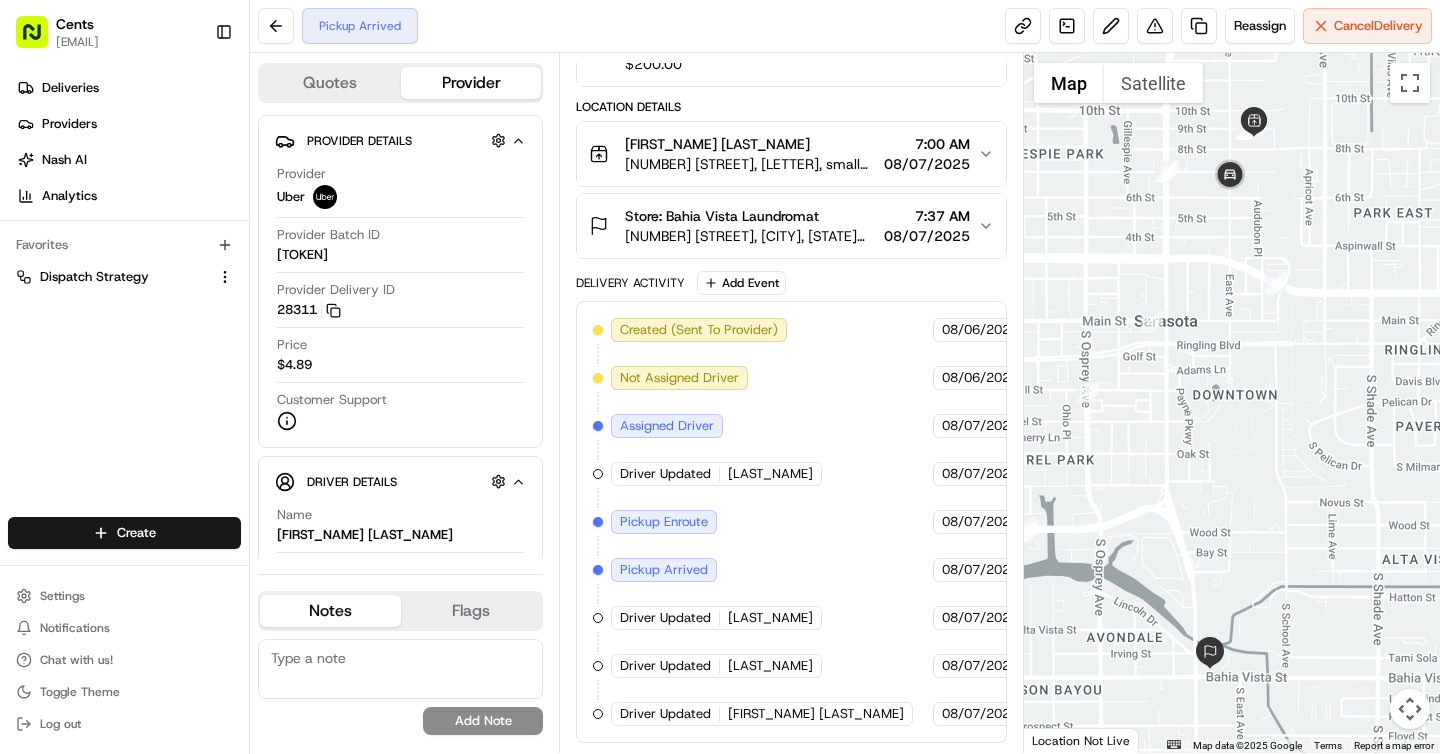 click 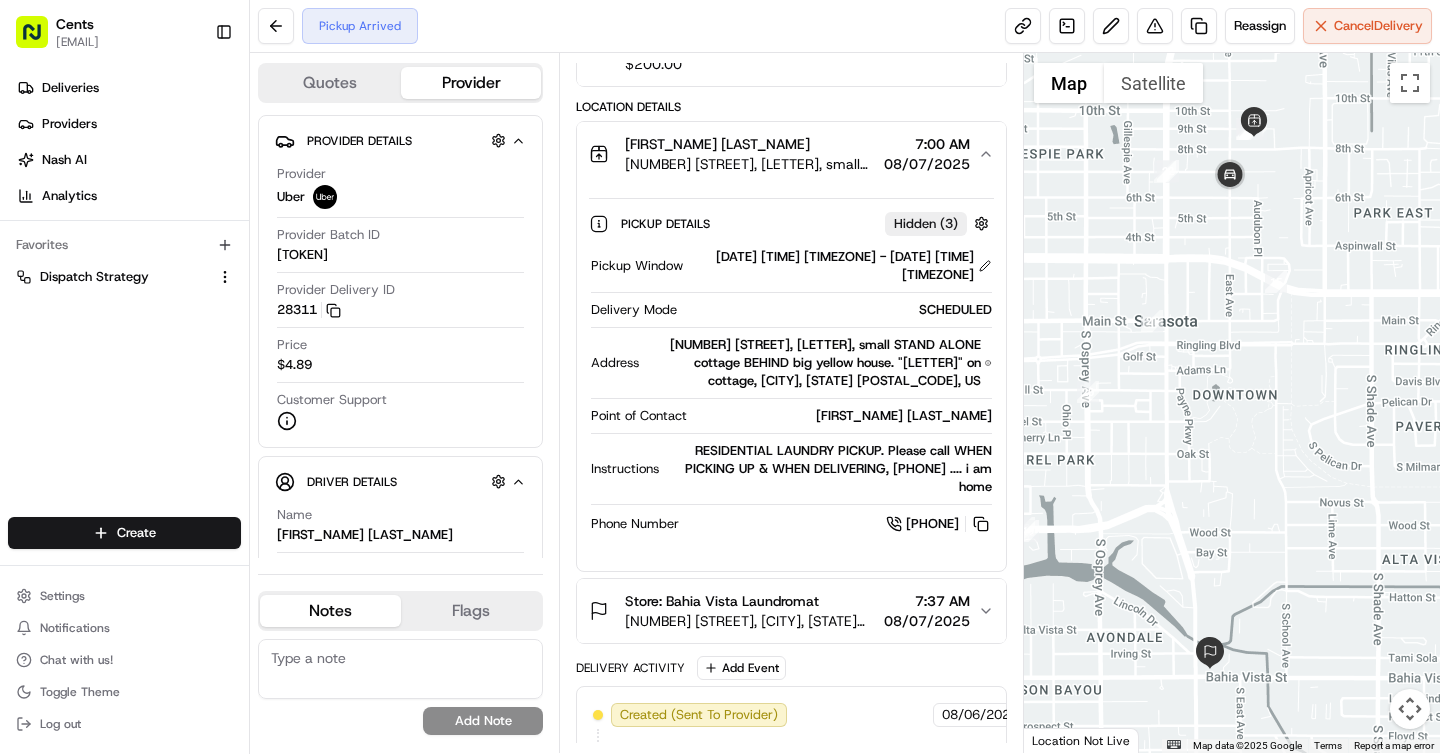 click 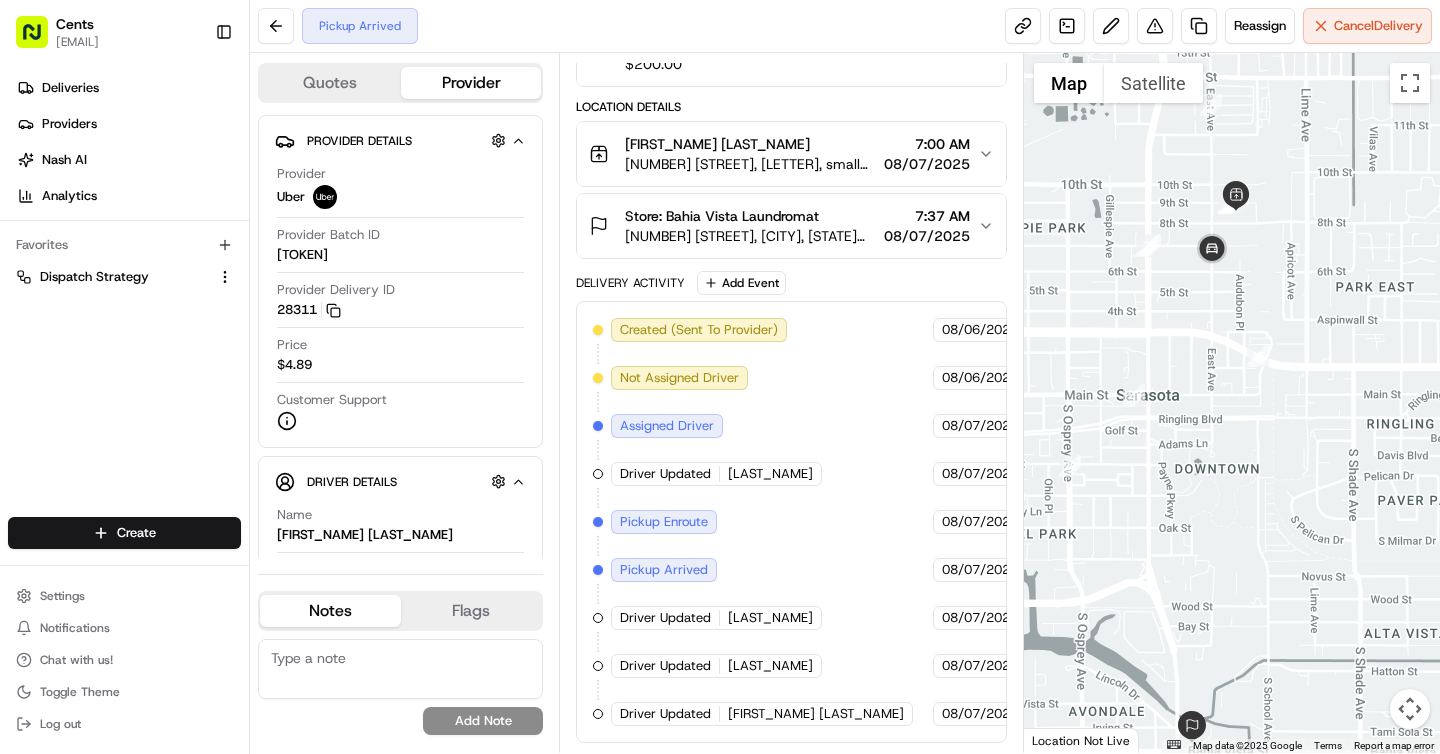 drag, startPoint x: 1279, startPoint y: 188, endPoint x: 1251, endPoint y: 325, distance: 139.83205 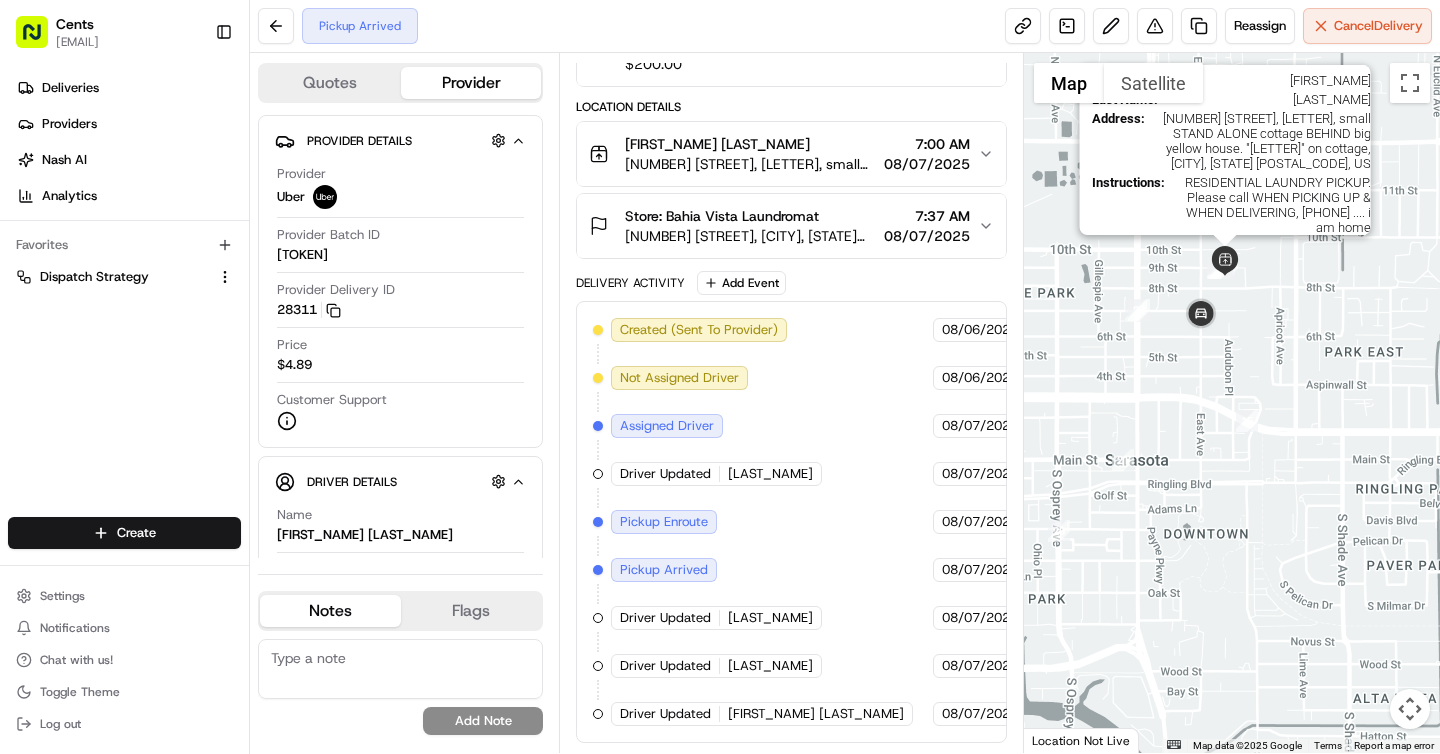 click at bounding box center [1225, 261] 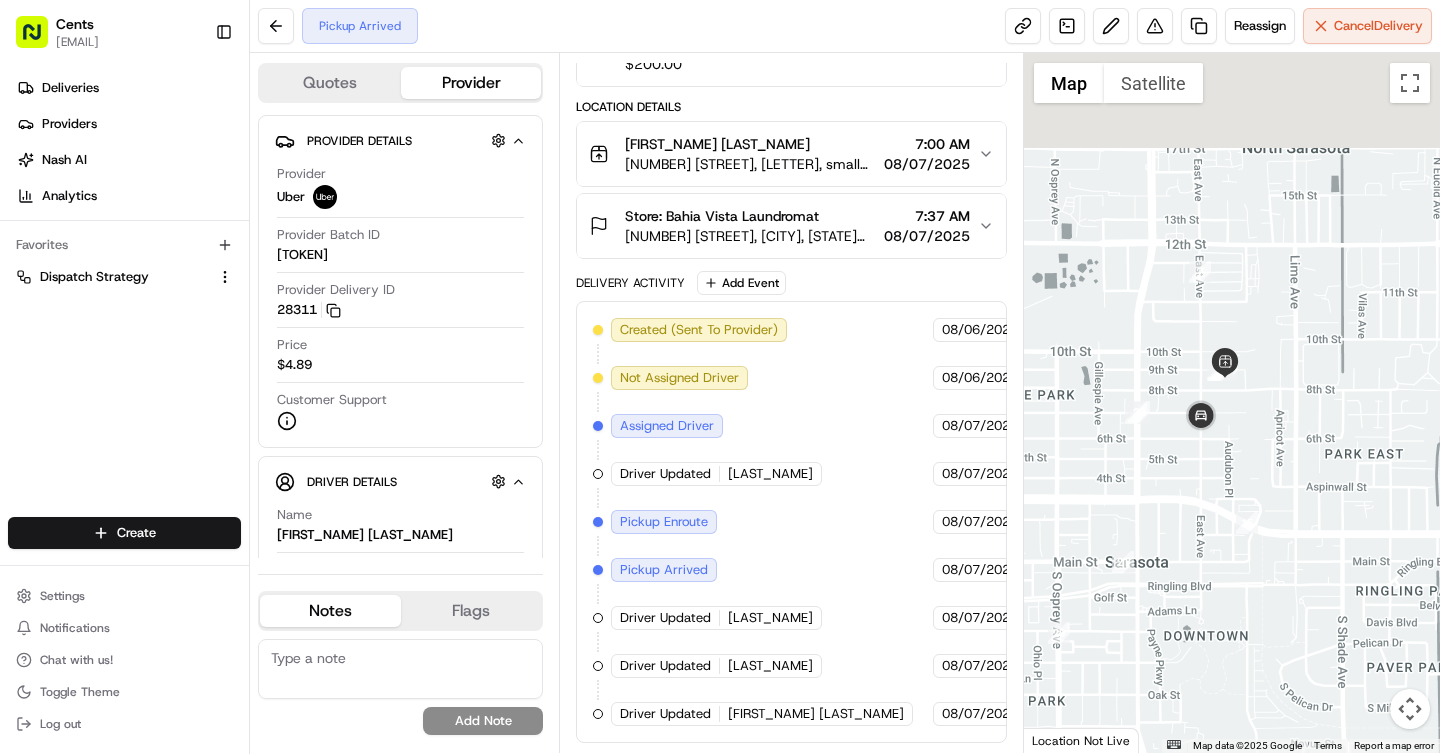 drag, startPoint x: 1263, startPoint y: 312, endPoint x: 1264, endPoint y: 410, distance: 98.005104 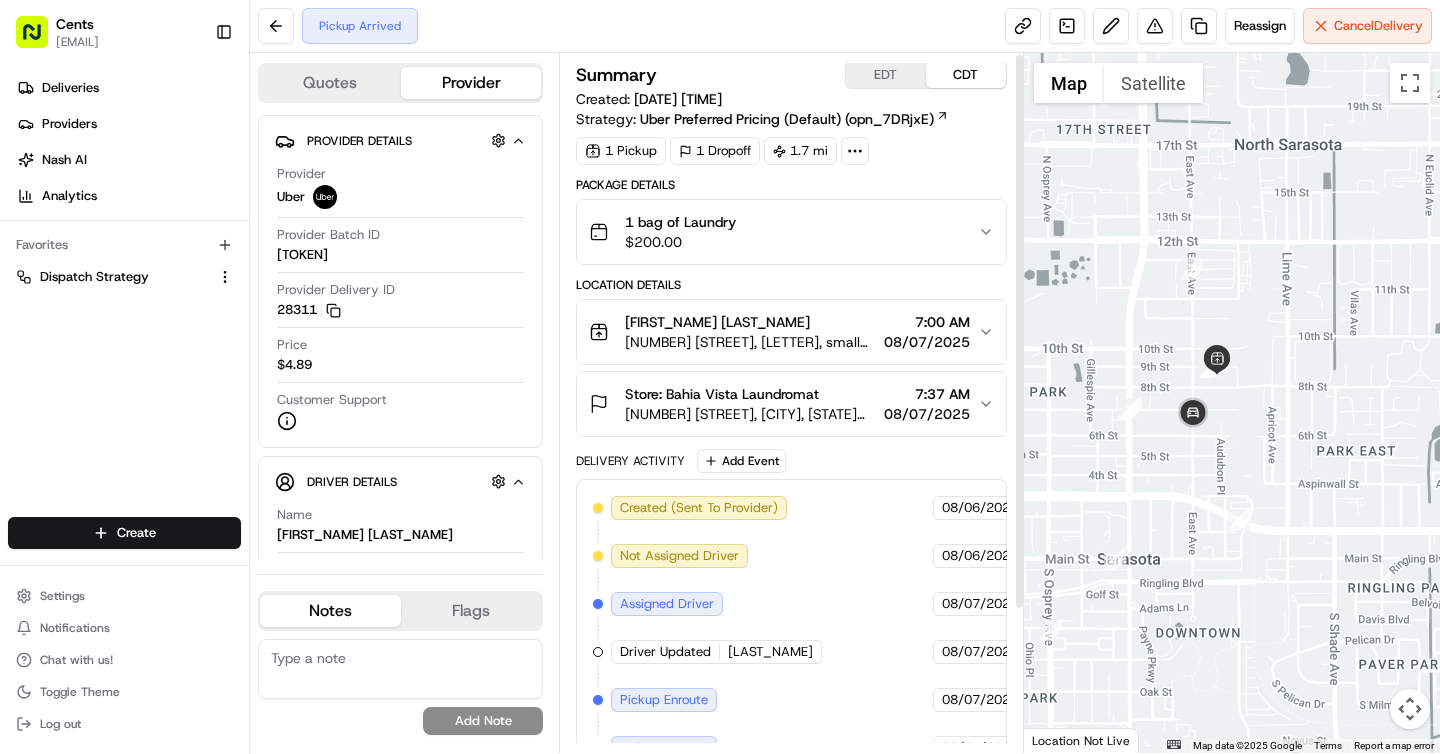 scroll, scrollTop: 0, scrollLeft: 0, axis: both 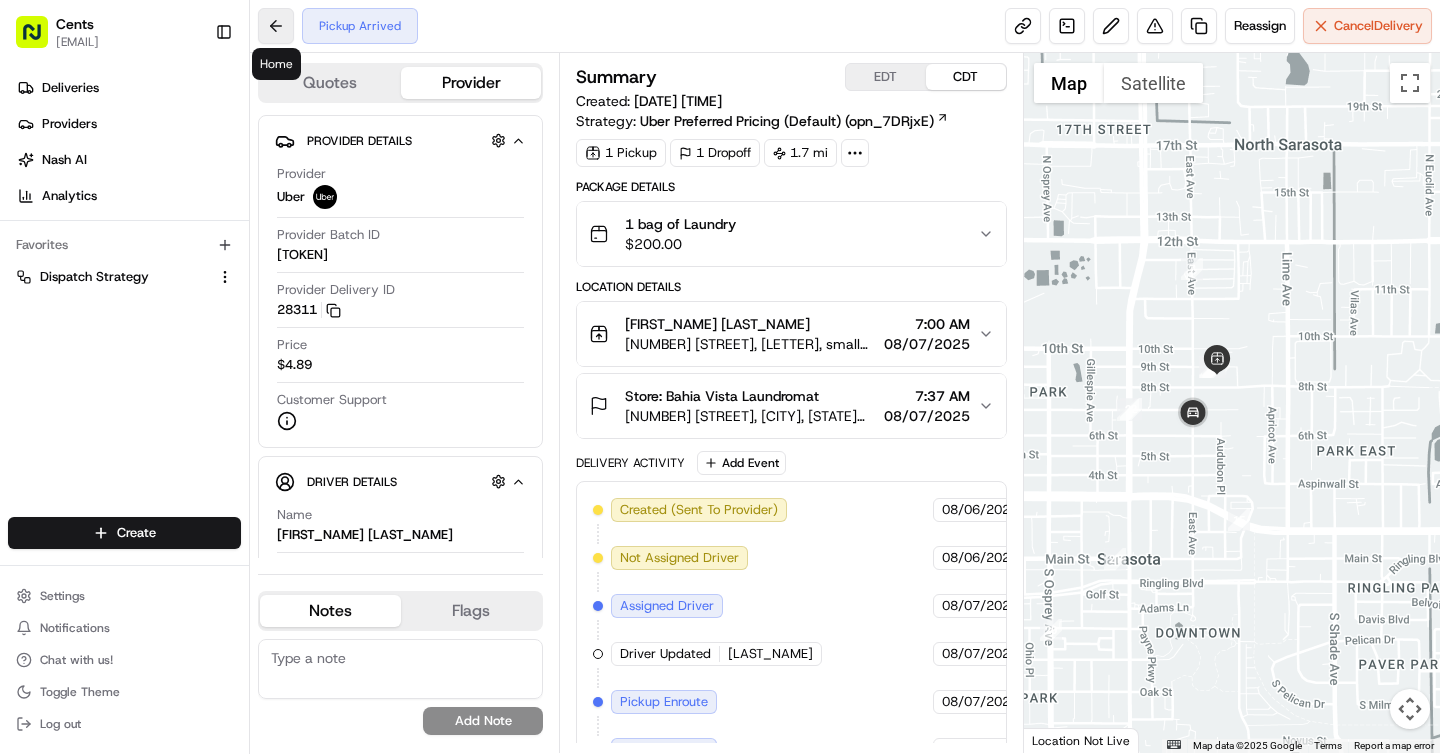 click at bounding box center (276, 26) 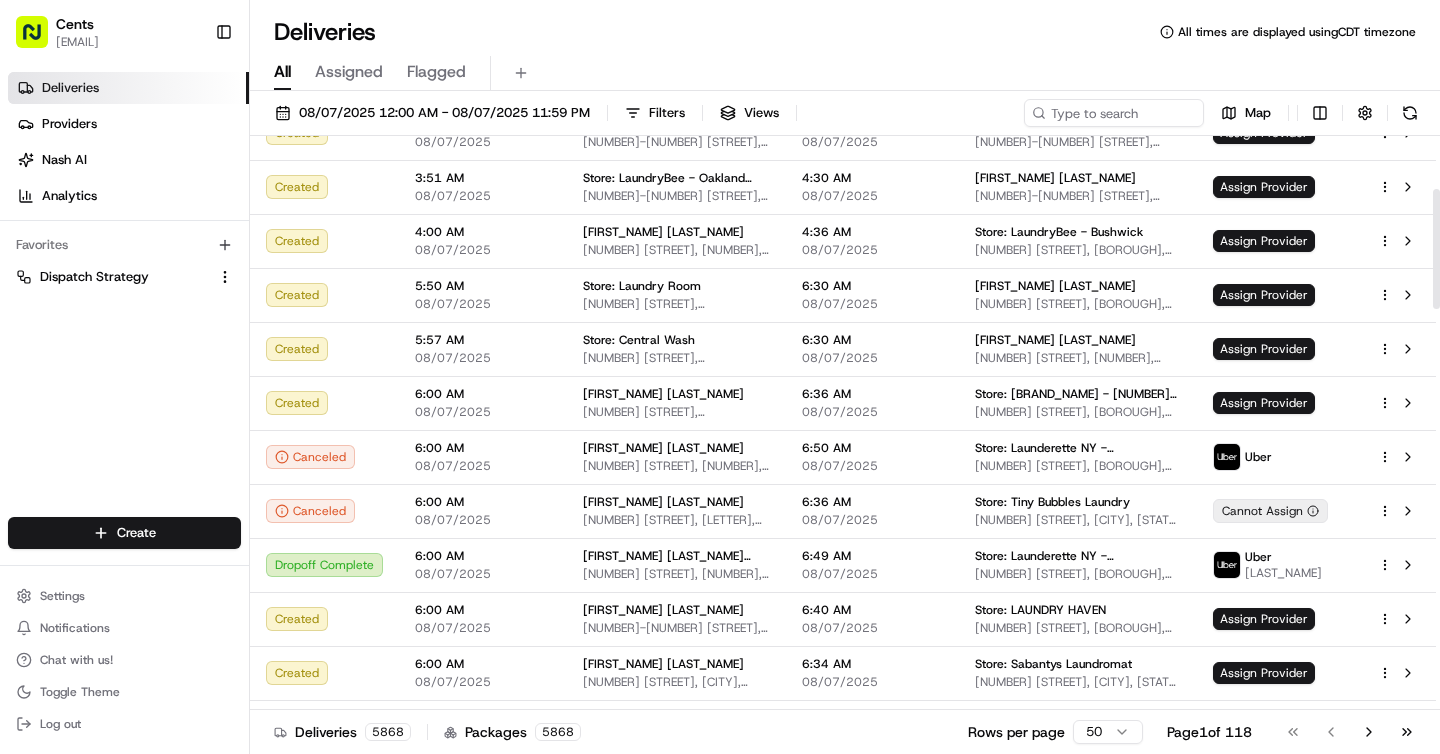 scroll, scrollTop: 0, scrollLeft: 0, axis: both 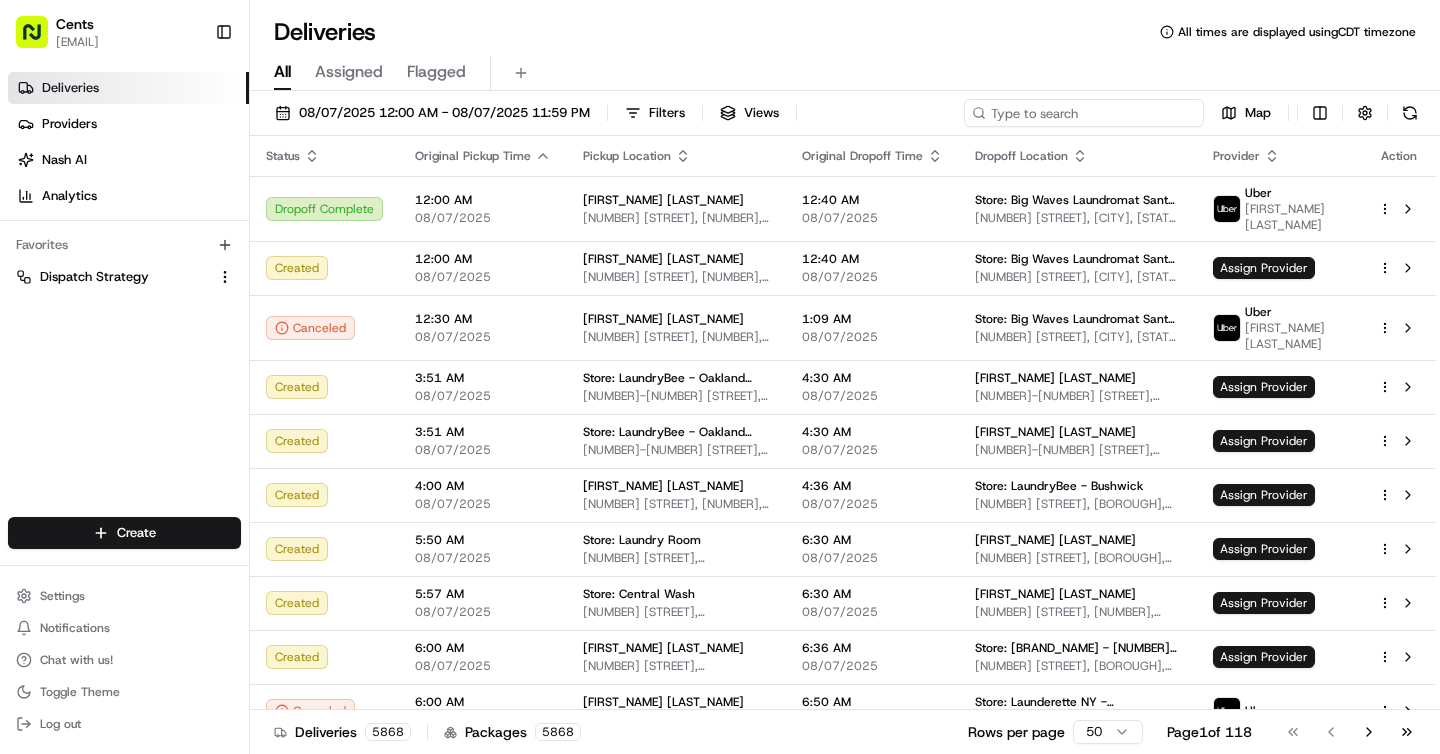 click at bounding box center (1084, 113) 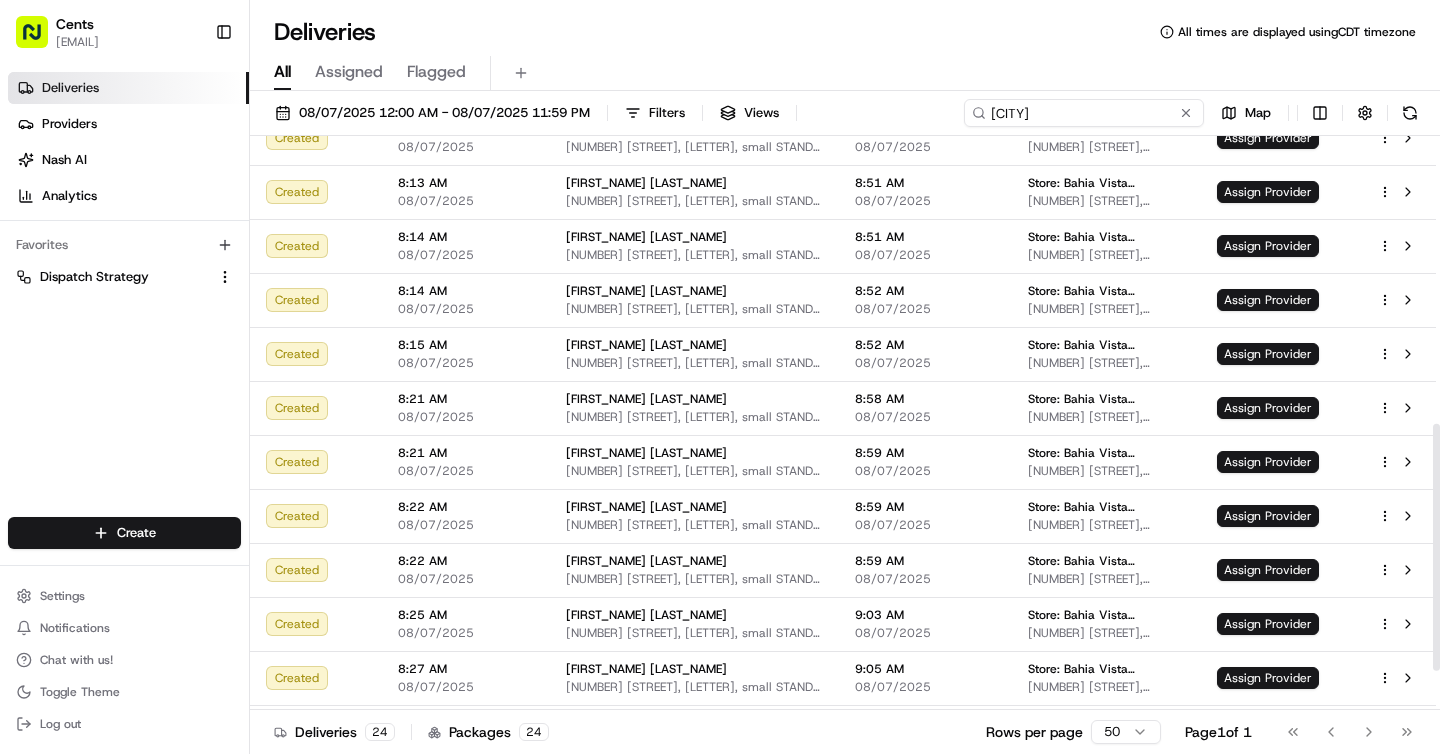 scroll, scrollTop: 762, scrollLeft: 0, axis: vertical 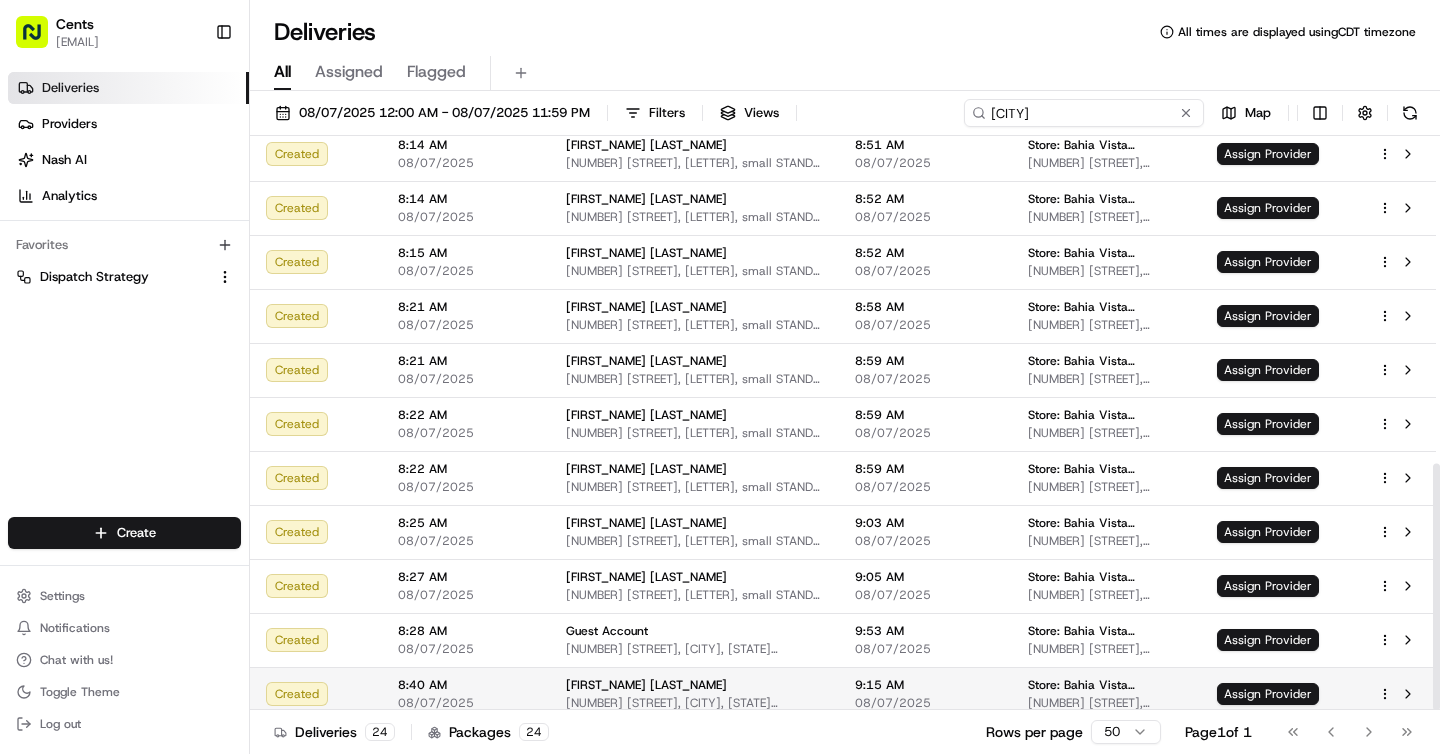 type on "[CITY]" 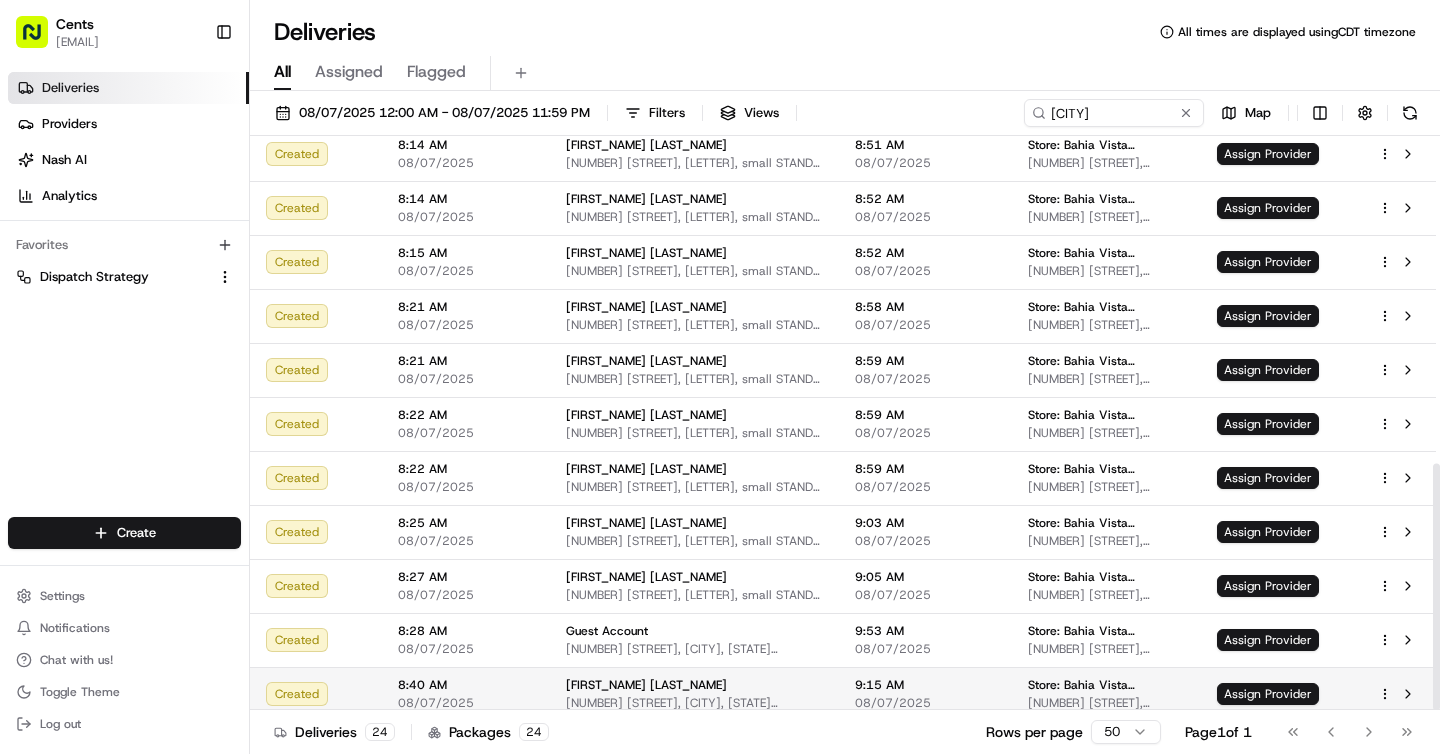 click on "[TIME] [DATE]" at bounding box center (925, 694) 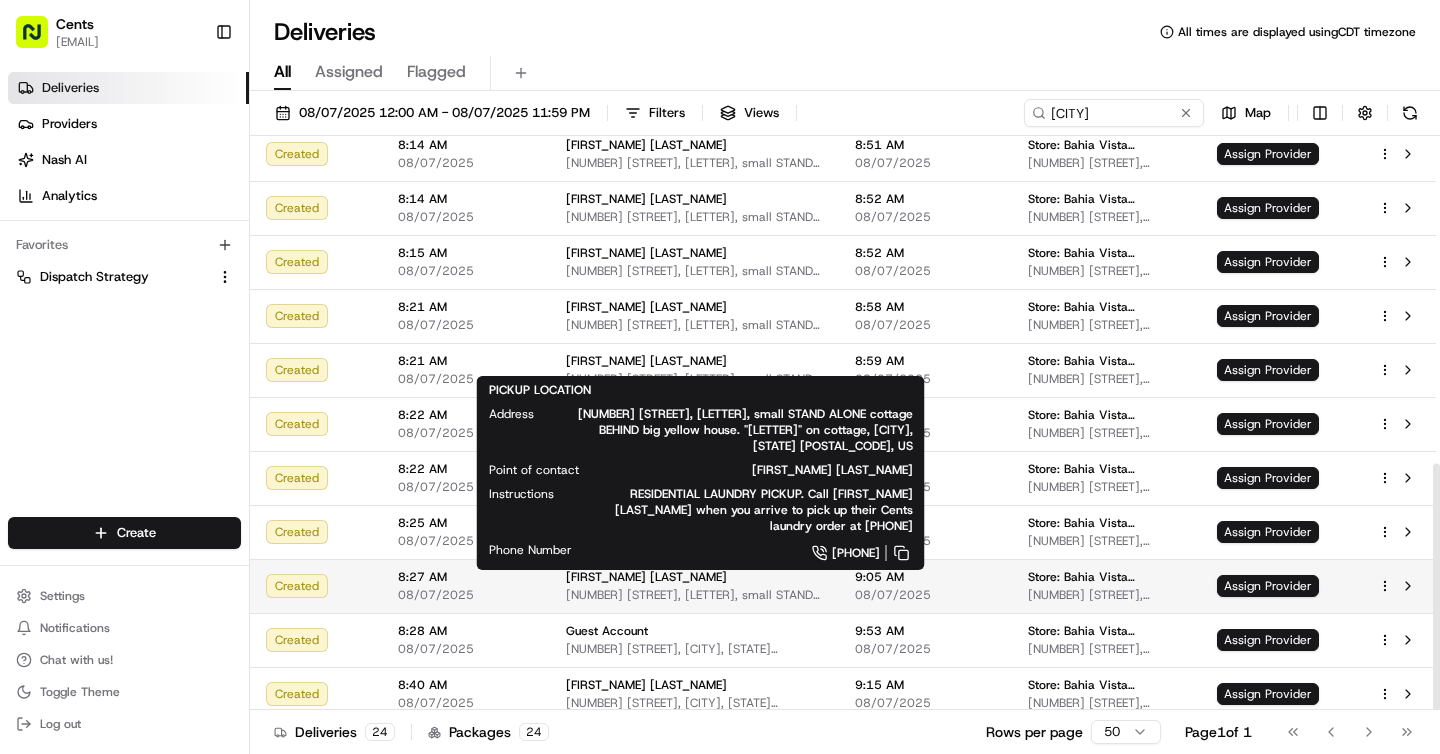 click on "[NUMBER] [STREET], [LETTER],  small STAND ALONE cottage BEHIND big yellow house.  "[LETTER]" on cottage, [CITY], [STATE] [POSTAL_CODE], US" at bounding box center (694, 595) 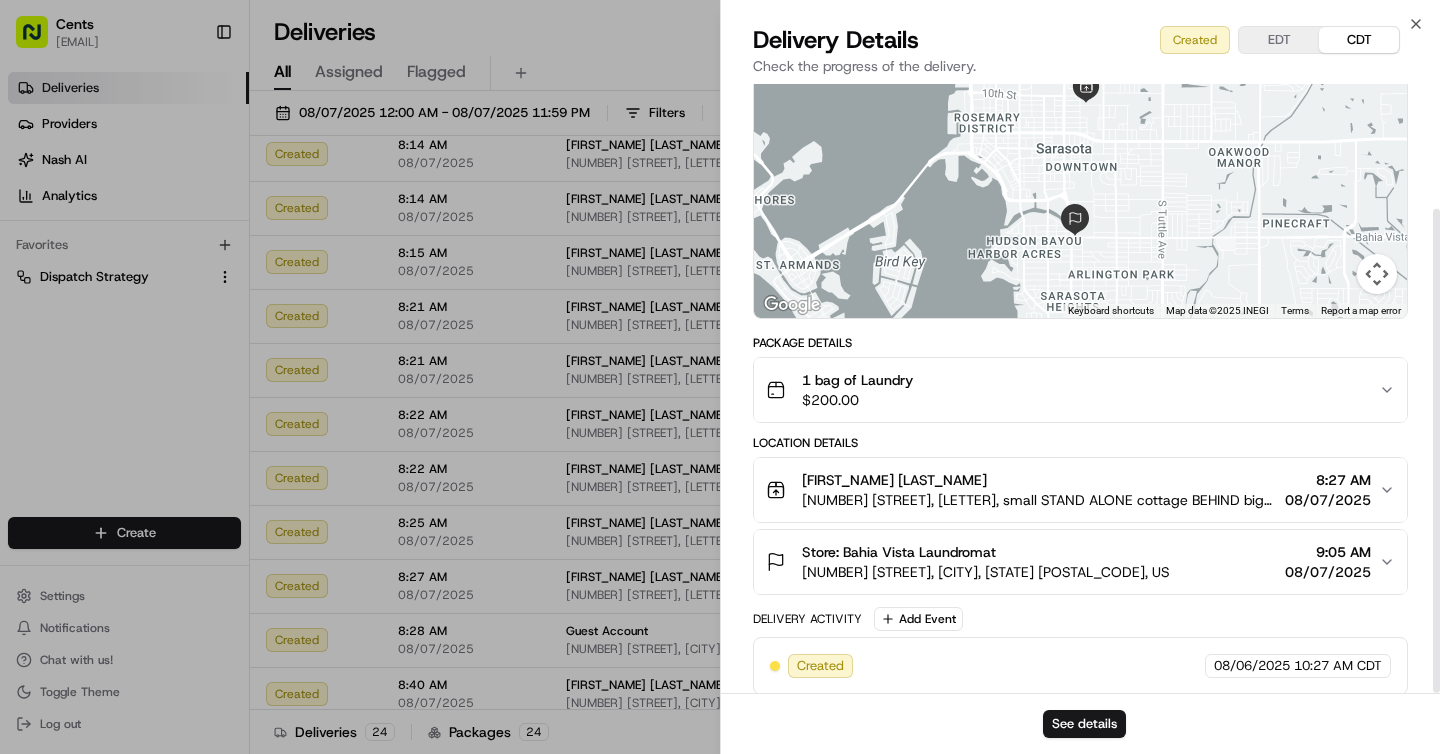 scroll, scrollTop: 157, scrollLeft: 0, axis: vertical 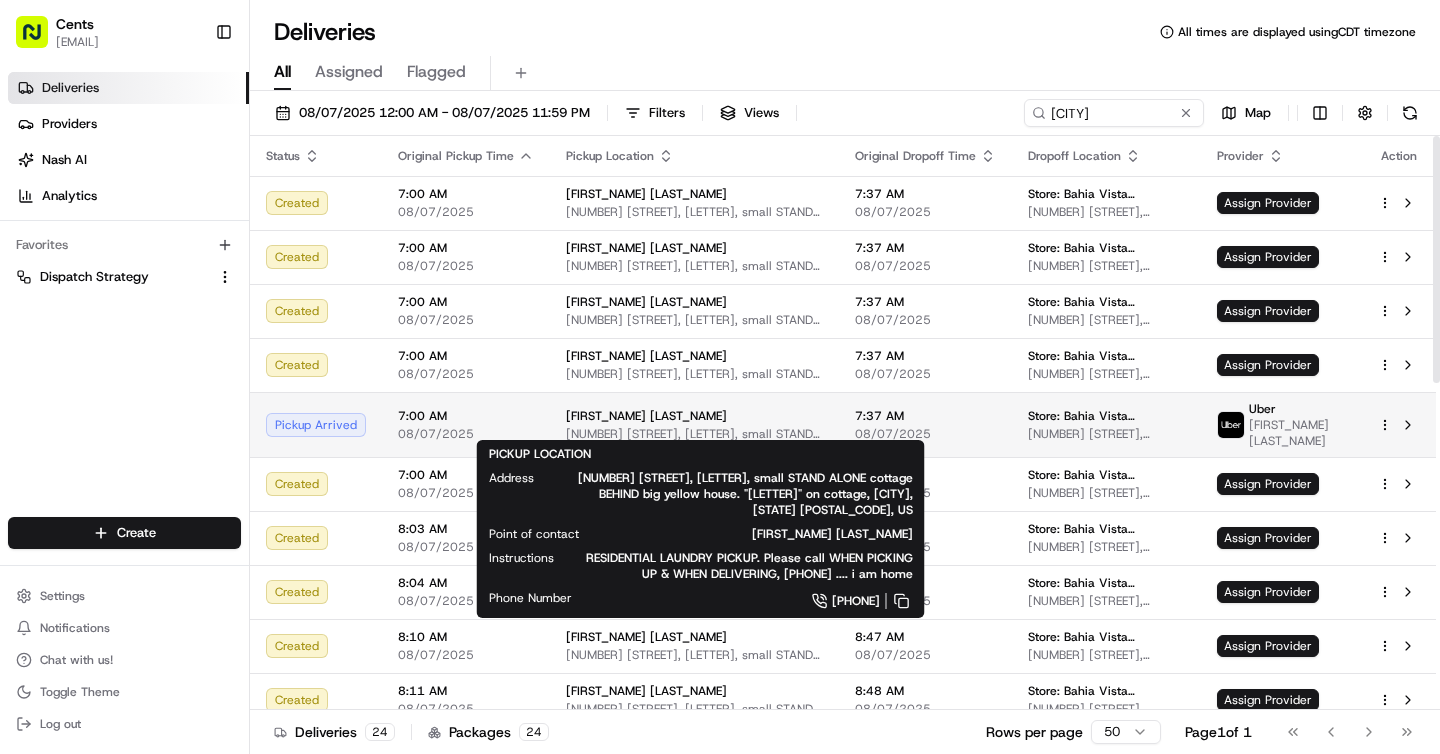 click on "[FIRST_NAME] [LAST_NAME] [NUMBER] [STREET], [LETTER],  small STAND ALONE cottage BEHIND big yellow house.  "[LETTER]" on cottage, [CITY], [STATE] [POSTAL_CODE], US" at bounding box center (694, 425) 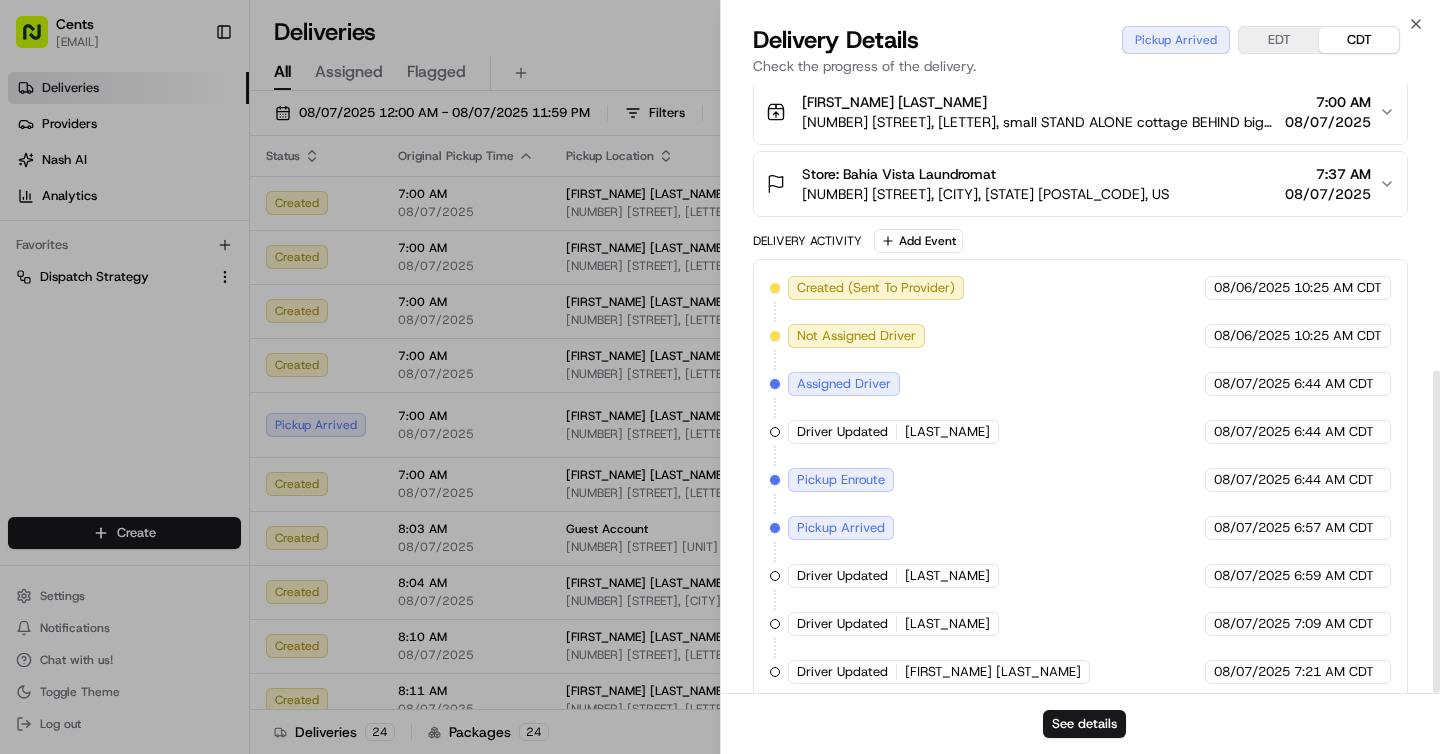 scroll, scrollTop: 541, scrollLeft: 0, axis: vertical 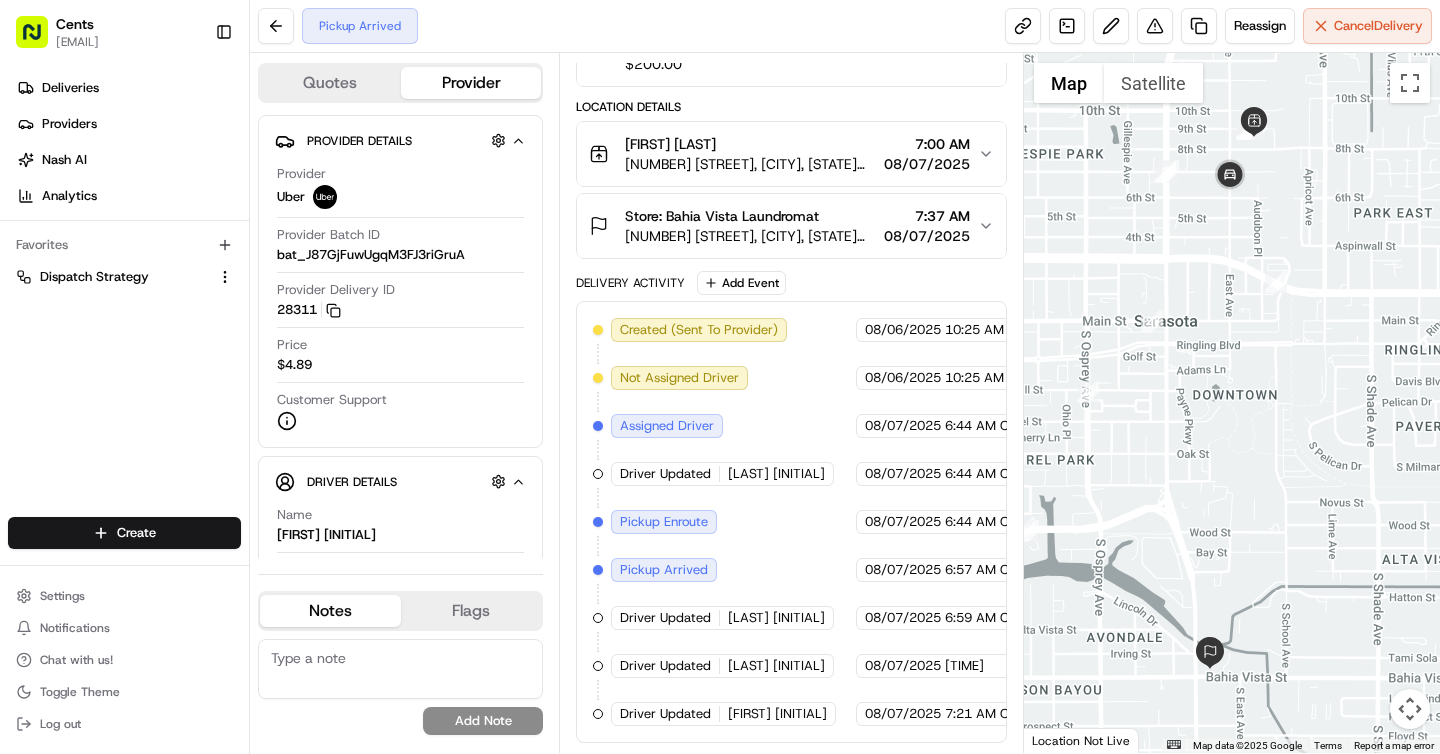 click on "Driver Updated [FIRST] [INITIAL]" at bounding box center (723, 714) 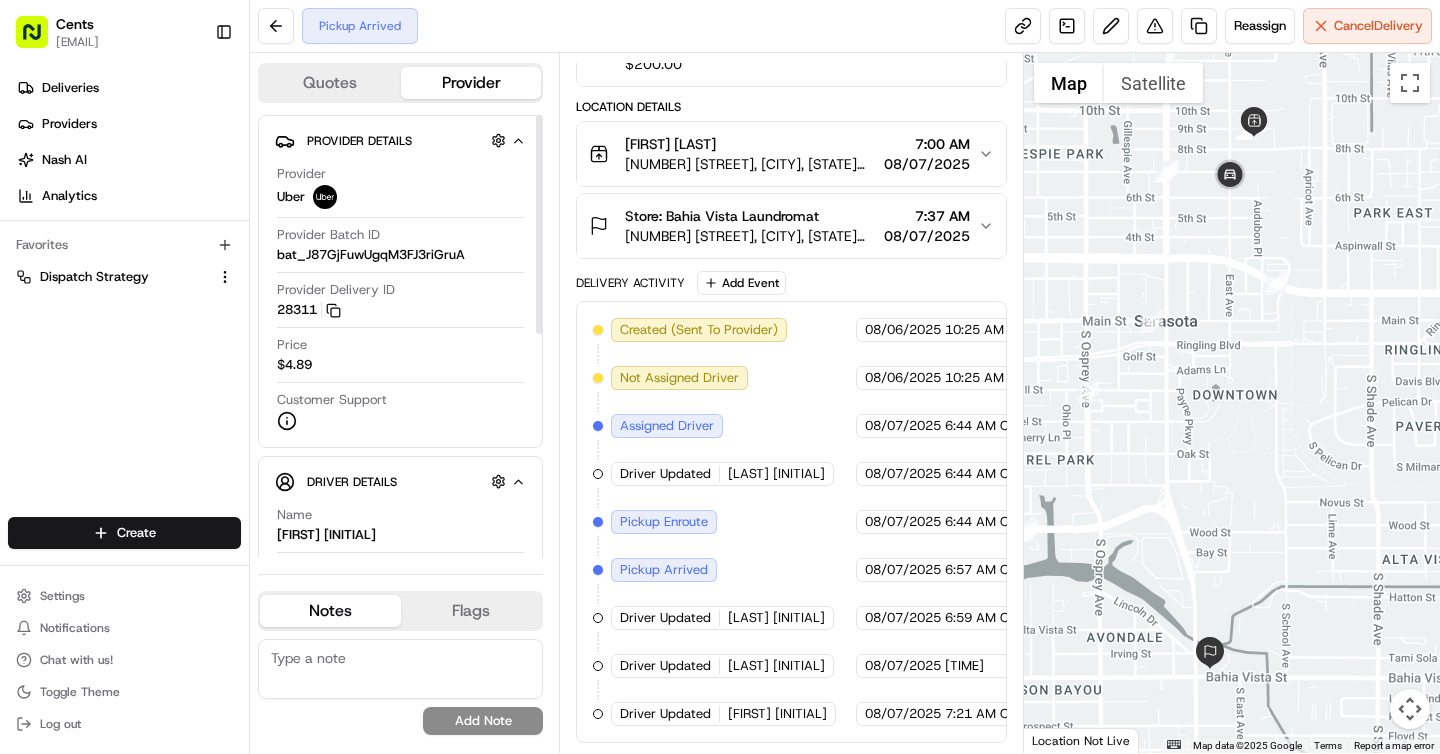 scroll, scrollTop: 0, scrollLeft: 0, axis: both 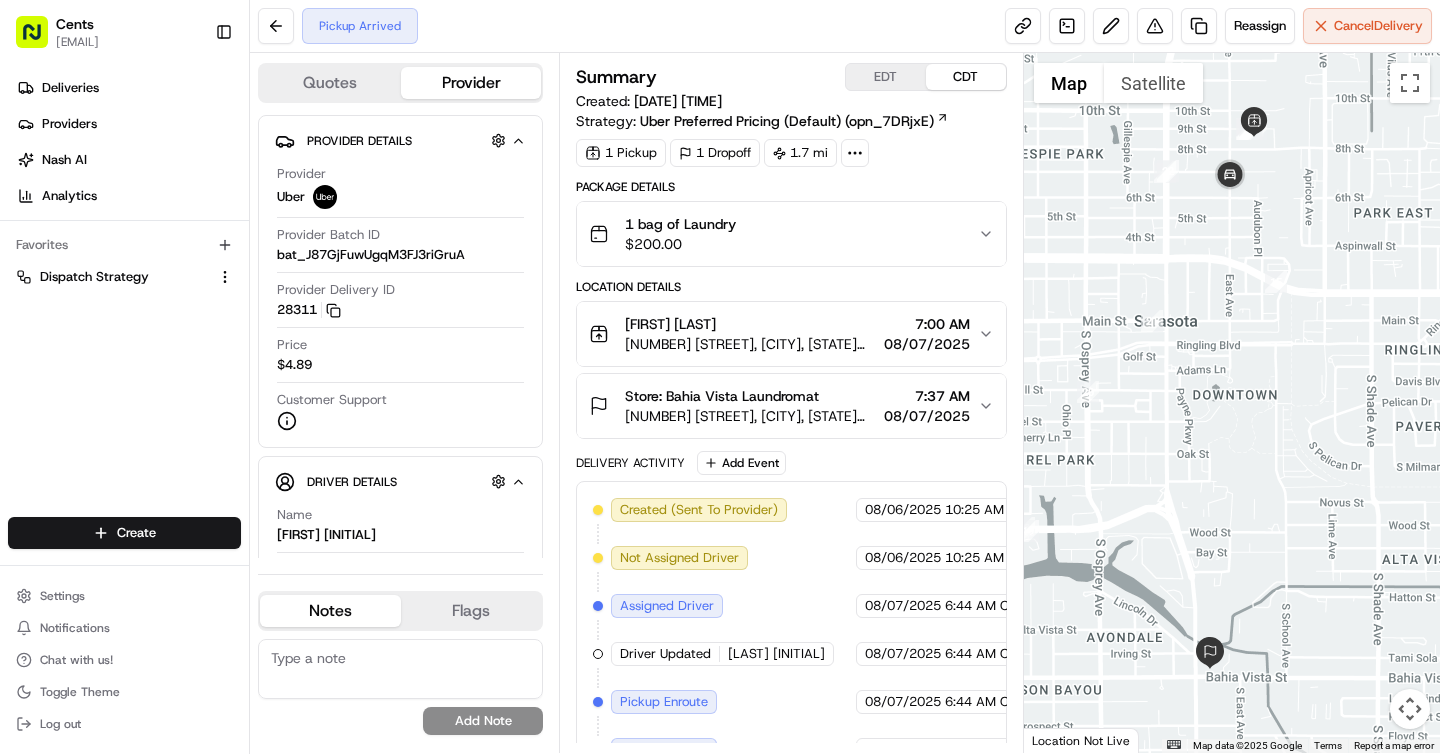 click on "1 bag of Laundry $ 200.00" at bounding box center (783, 234) 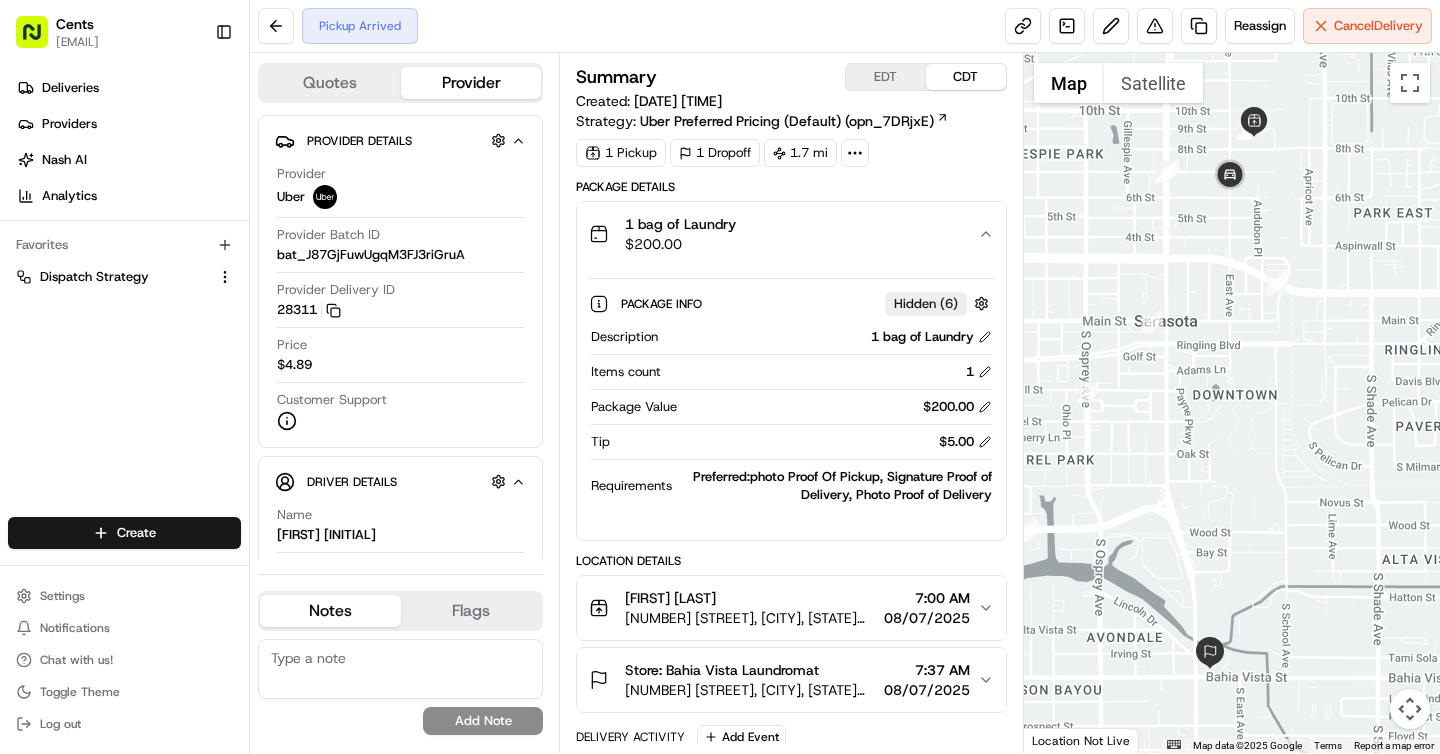 click on "1 bag of Laundry $ 200.00" at bounding box center (783, 234) 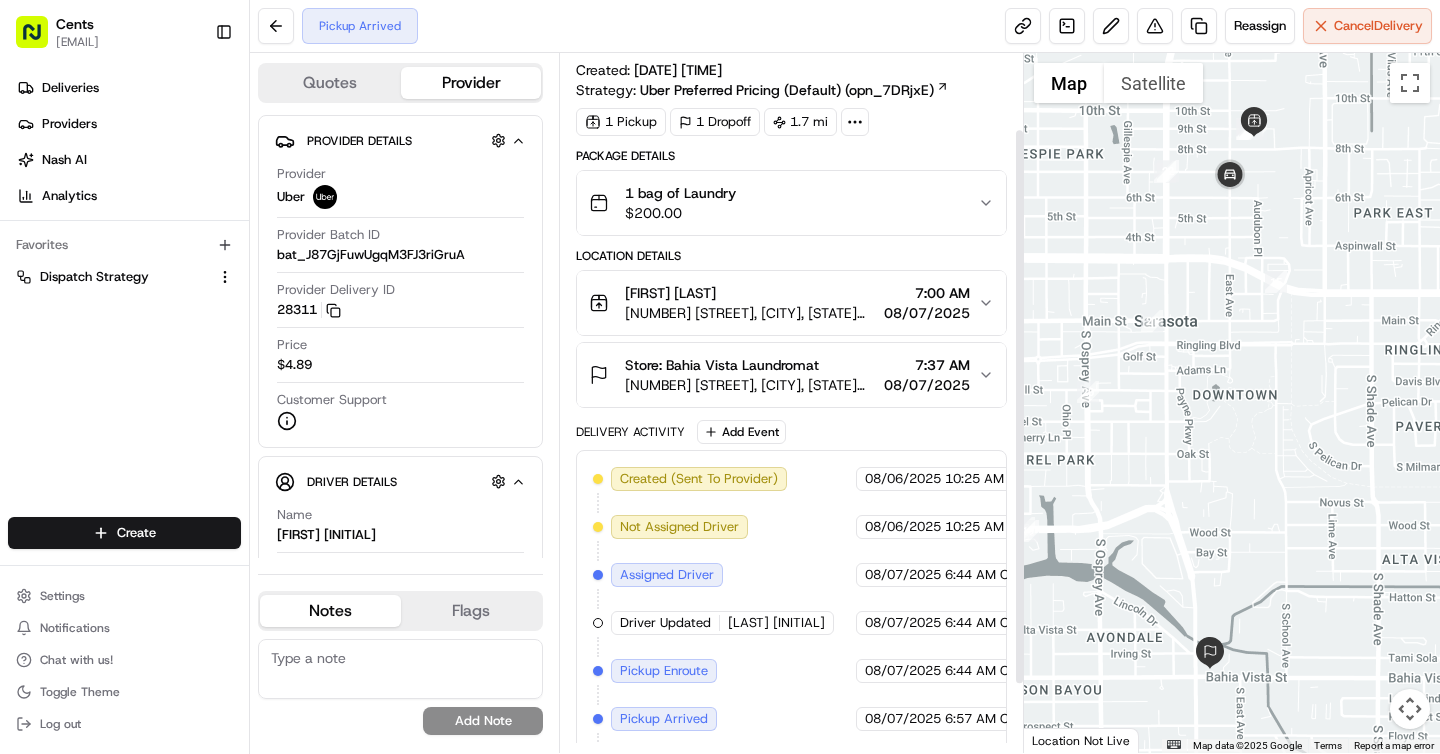 scroll, scrollTop: 180, scrollLeft: 0, axis: vertical 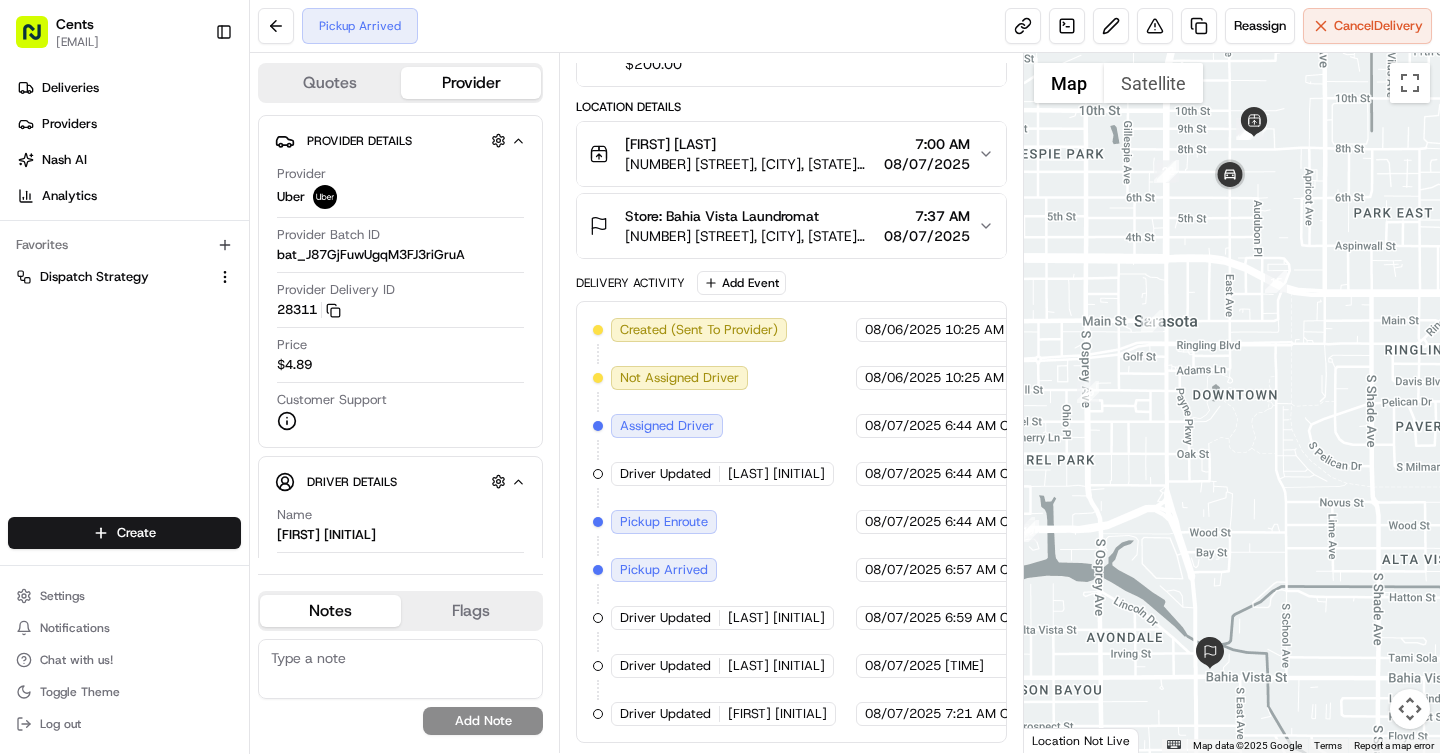 click on "Driver Updated Michael C." at bounding box center (723, 714) 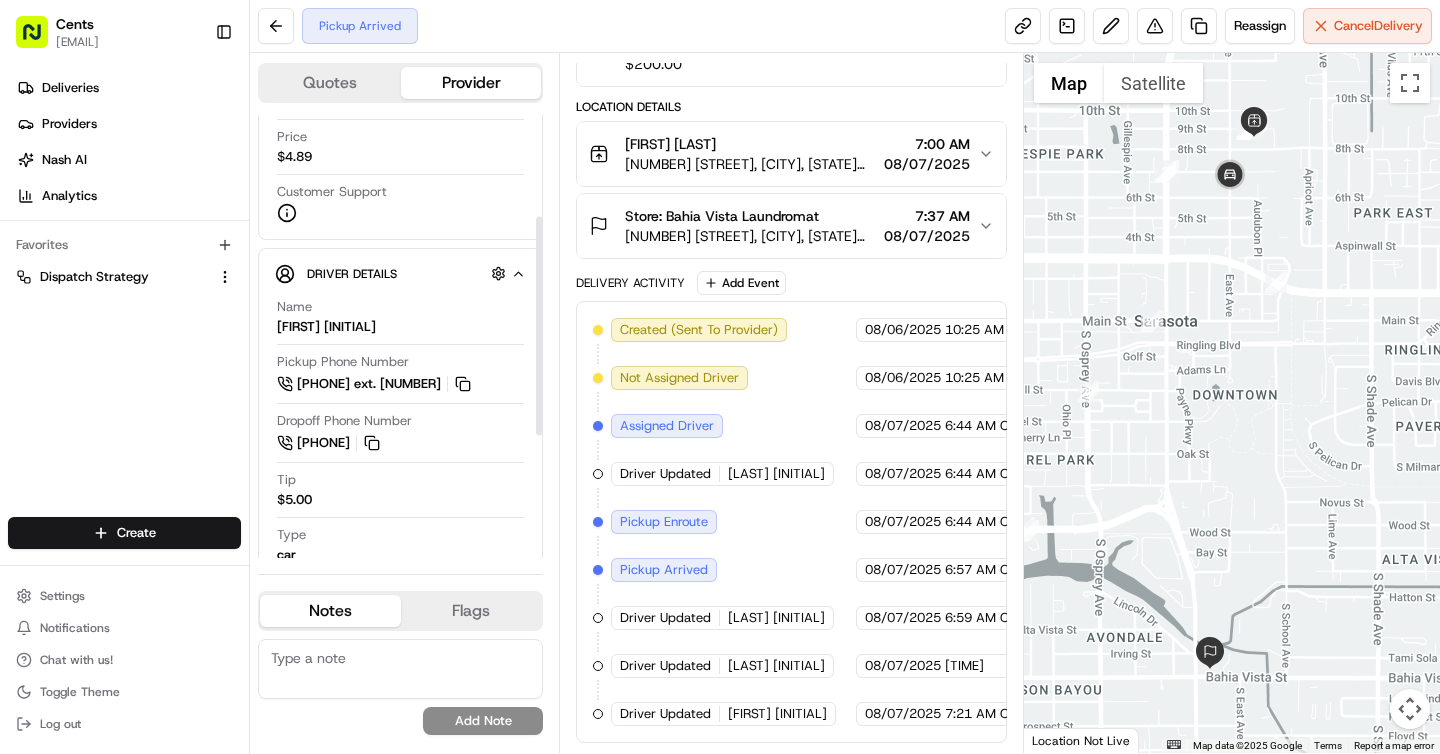 scroll, scrollTop: 200, scrollLeft: 0, axis: vertical 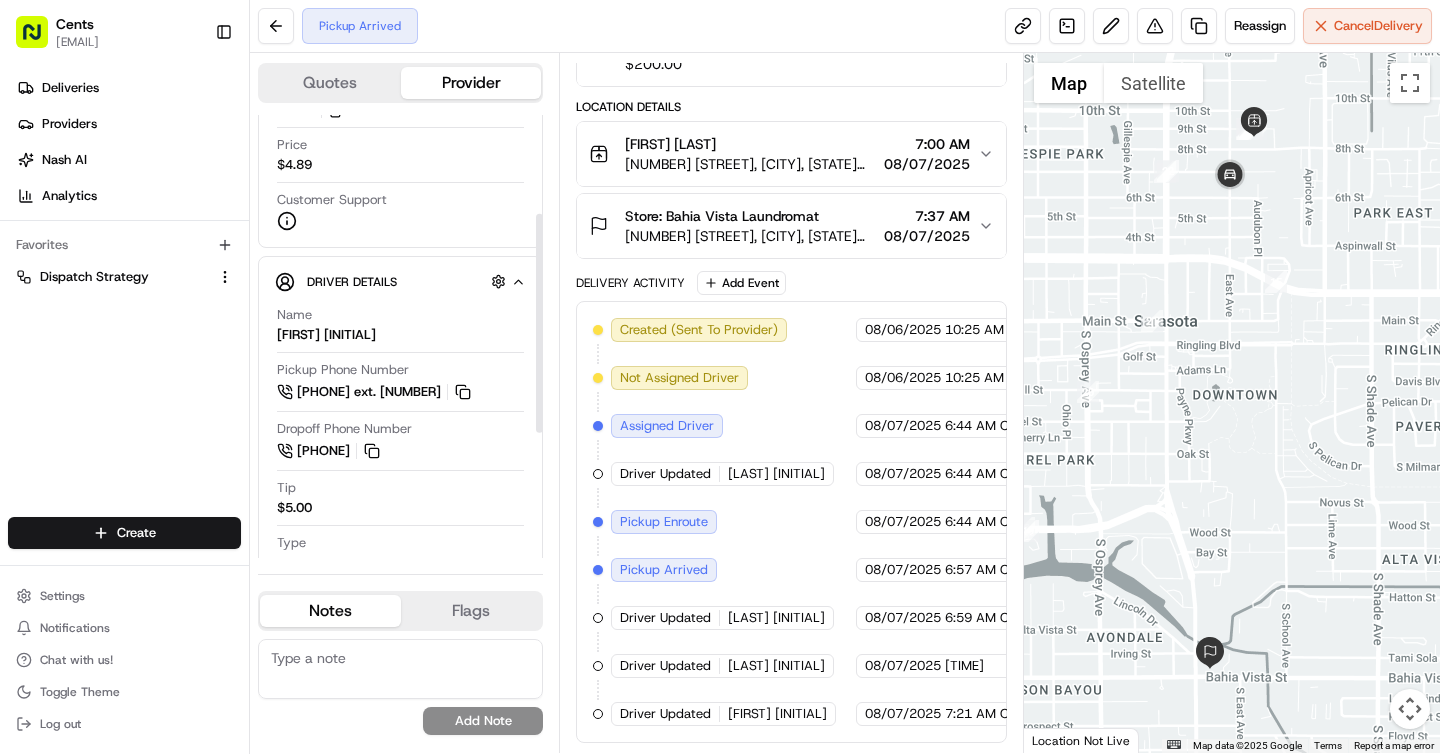 click on "[FIRST_NAME] [LAST_NAME]" at bounding box center [326, 335] 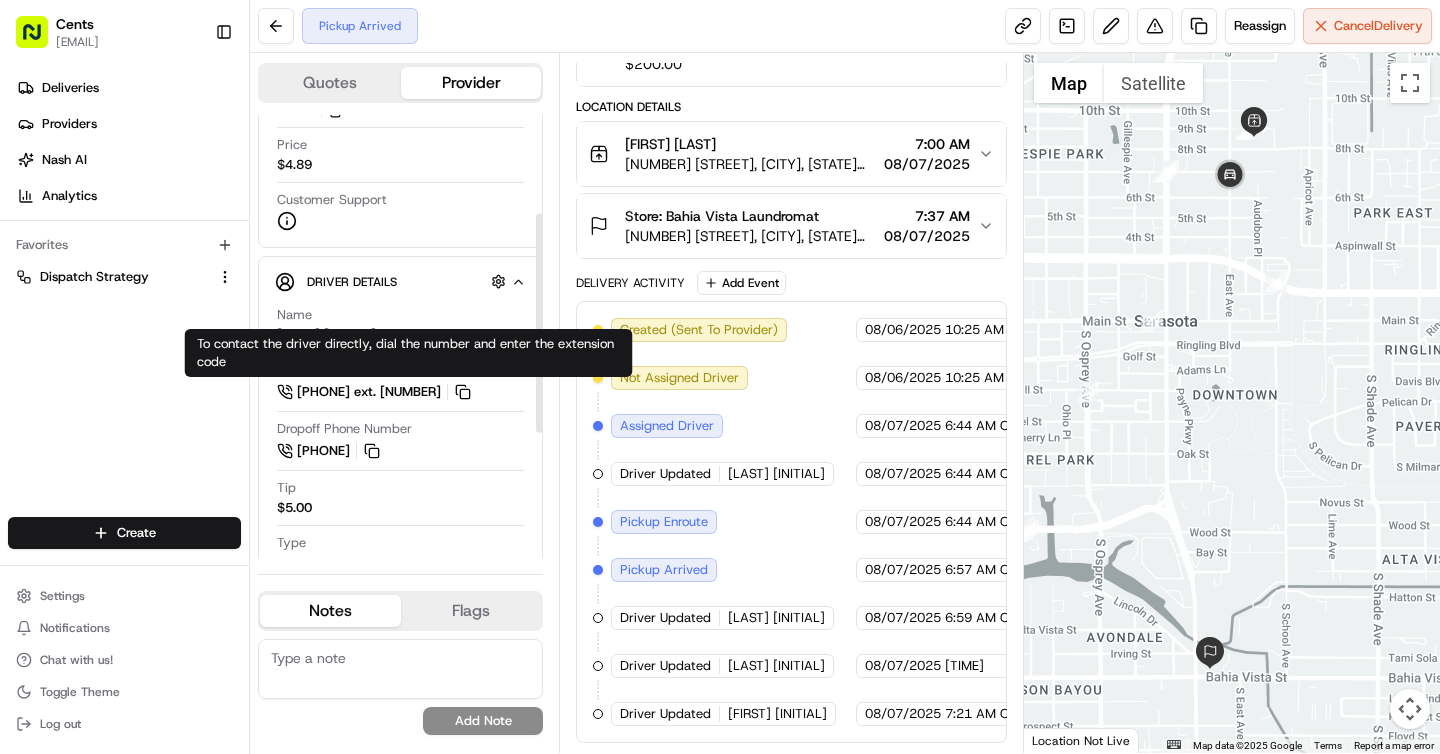 click on "[PHONE] ext. [NUMBER]" at bounding box center [369, 392] 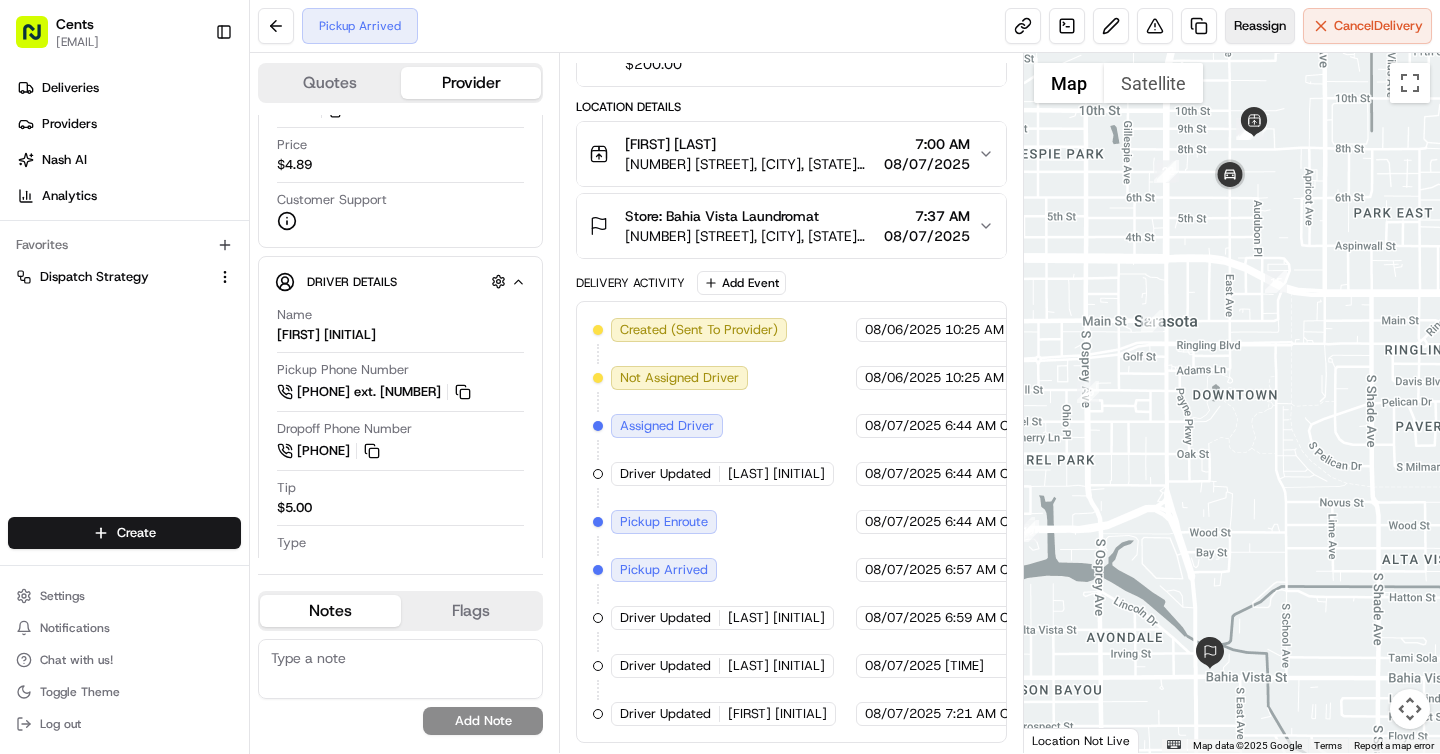 click on "Reassign" at bounding box center [1260, 26] 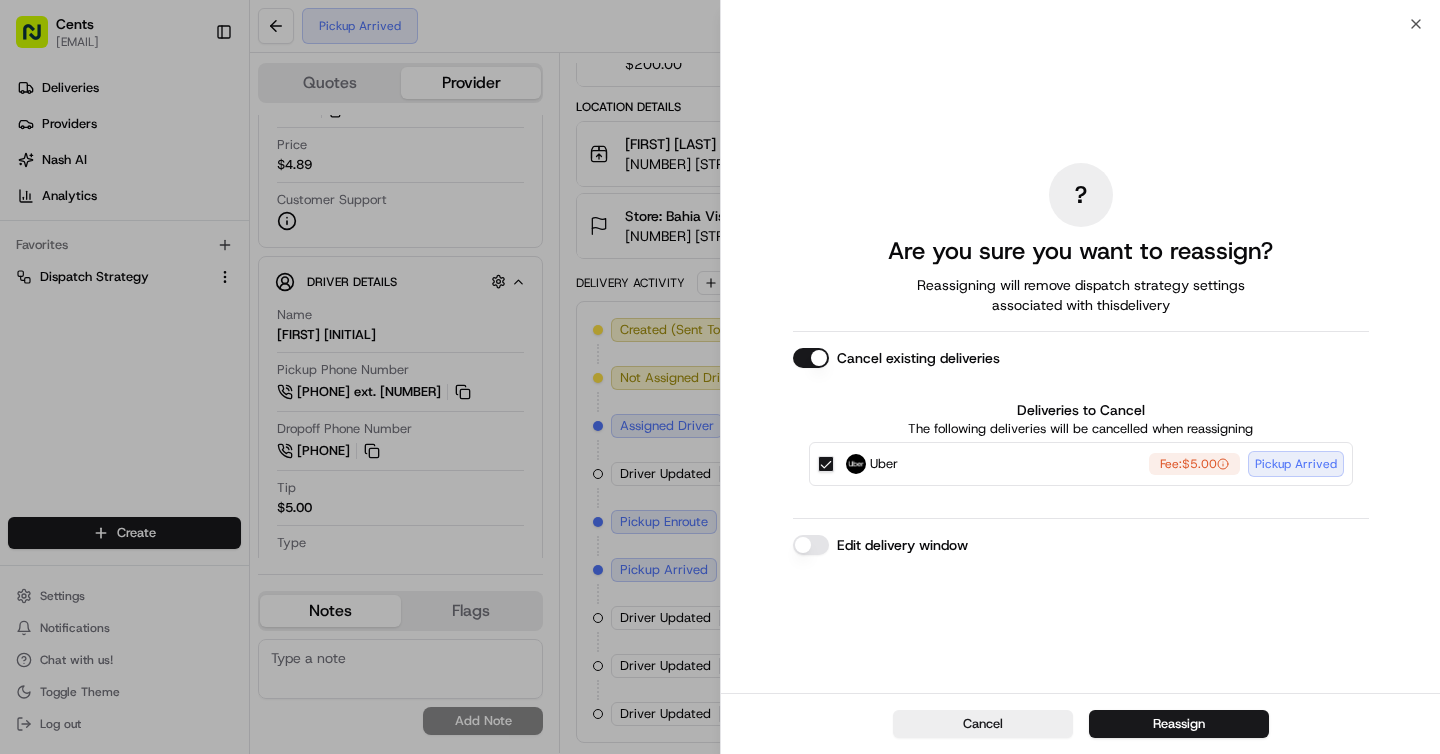 click on "Uber Fee:  $5.00 Pickup Arrived" at bounding box center [826, 464] 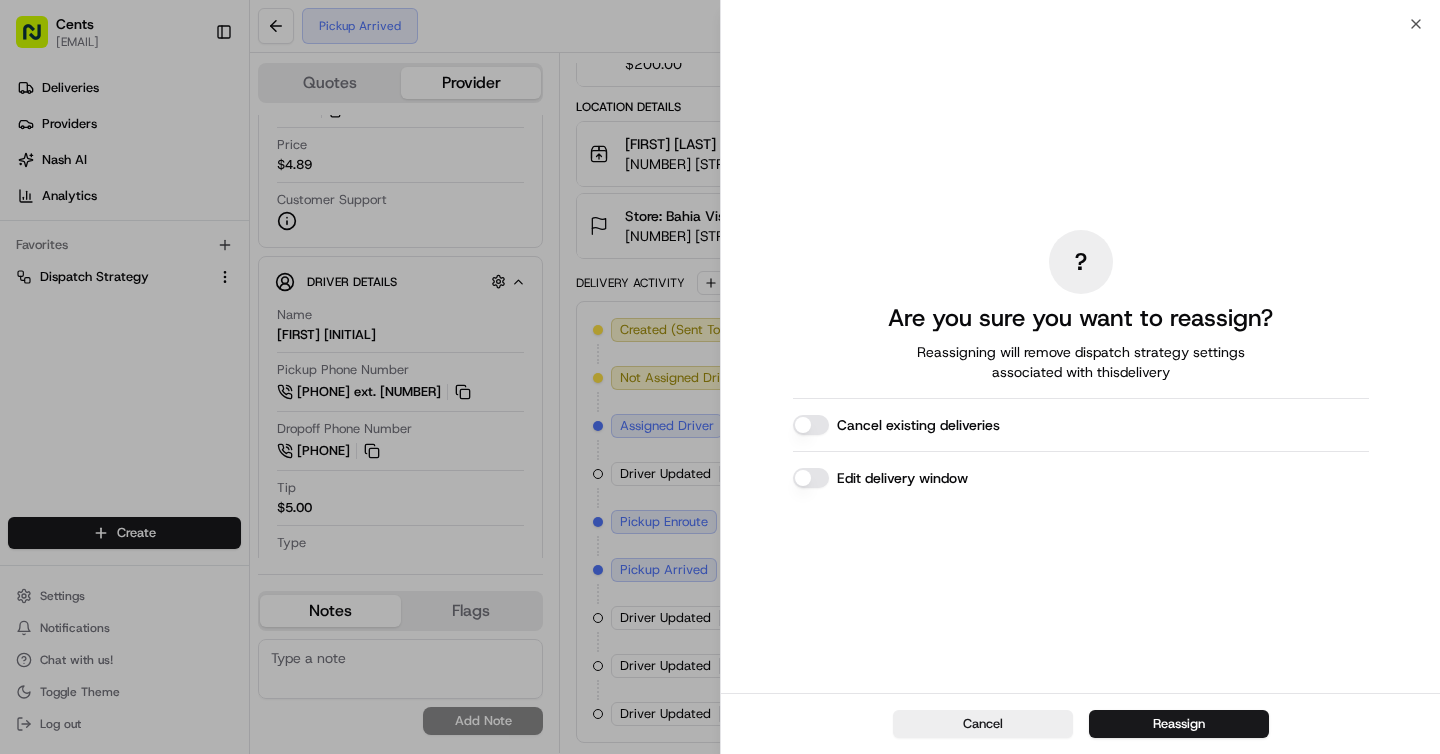 click on "Close ? Are you sure you want to reassign? Reassigning will remove dispatch strategy settings associated with this  delivery Cancel existing deliveries Edit delivery window Cancel Reassign" at bounding box center [1080, 377] 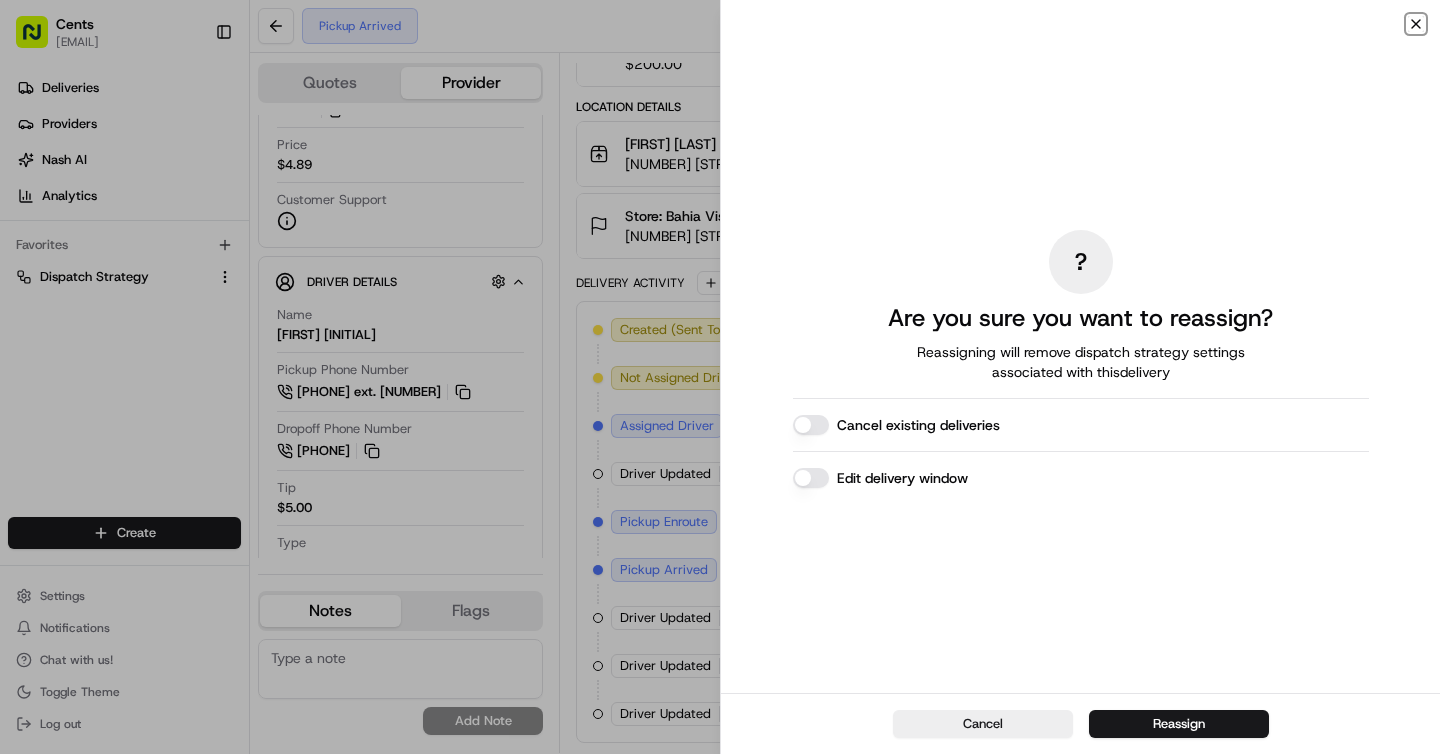 click 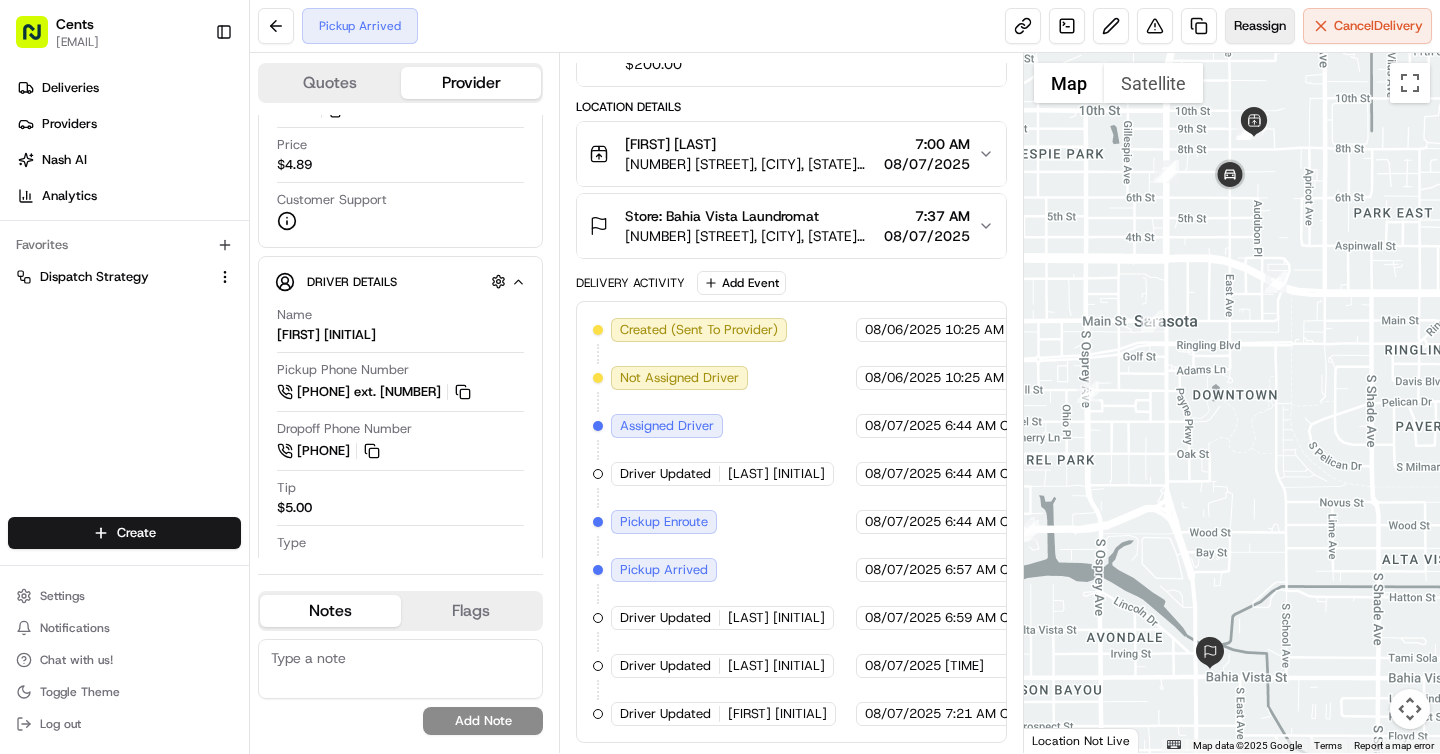 click on "Reassign" at bounding box center (1260, 26) 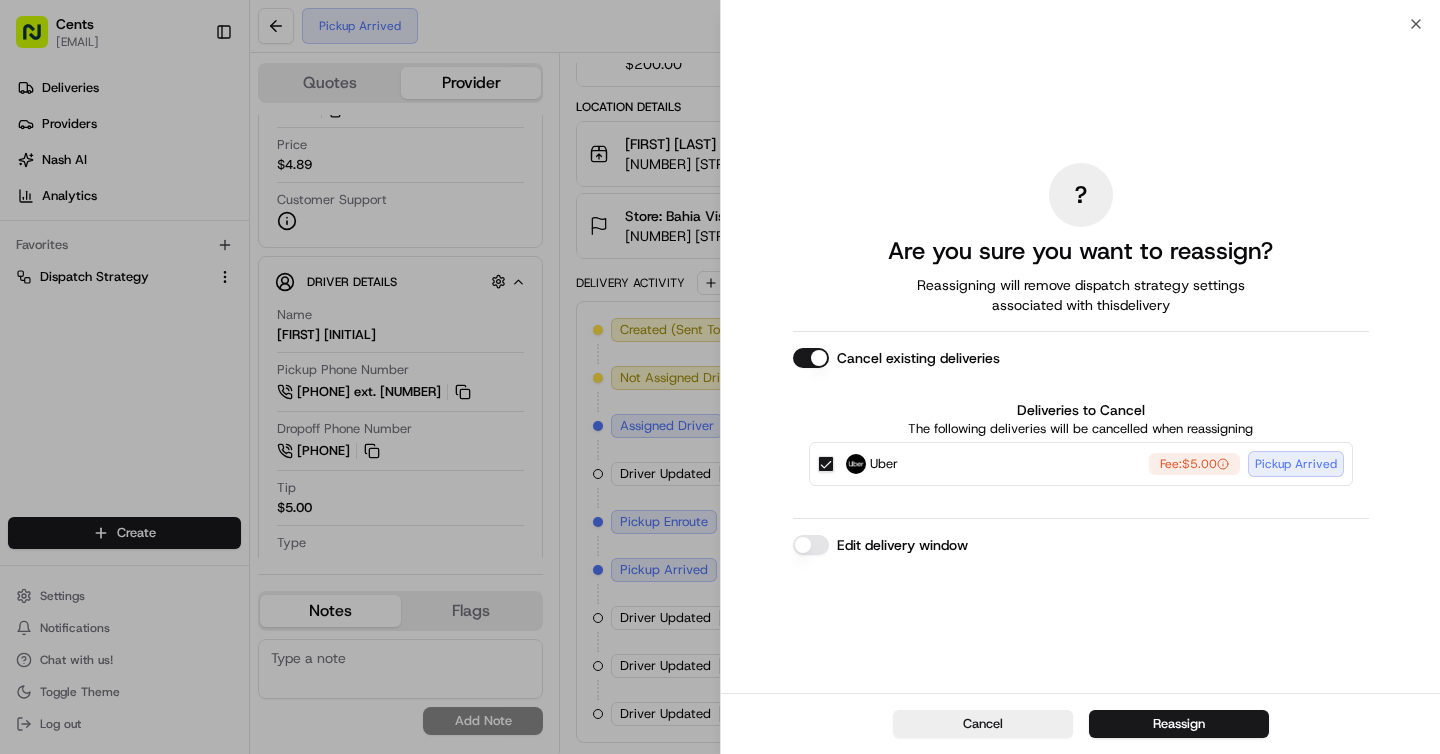 click on "Uber Fee:  $5.00 Pickup Arrived" at bounding box center (826, 464) 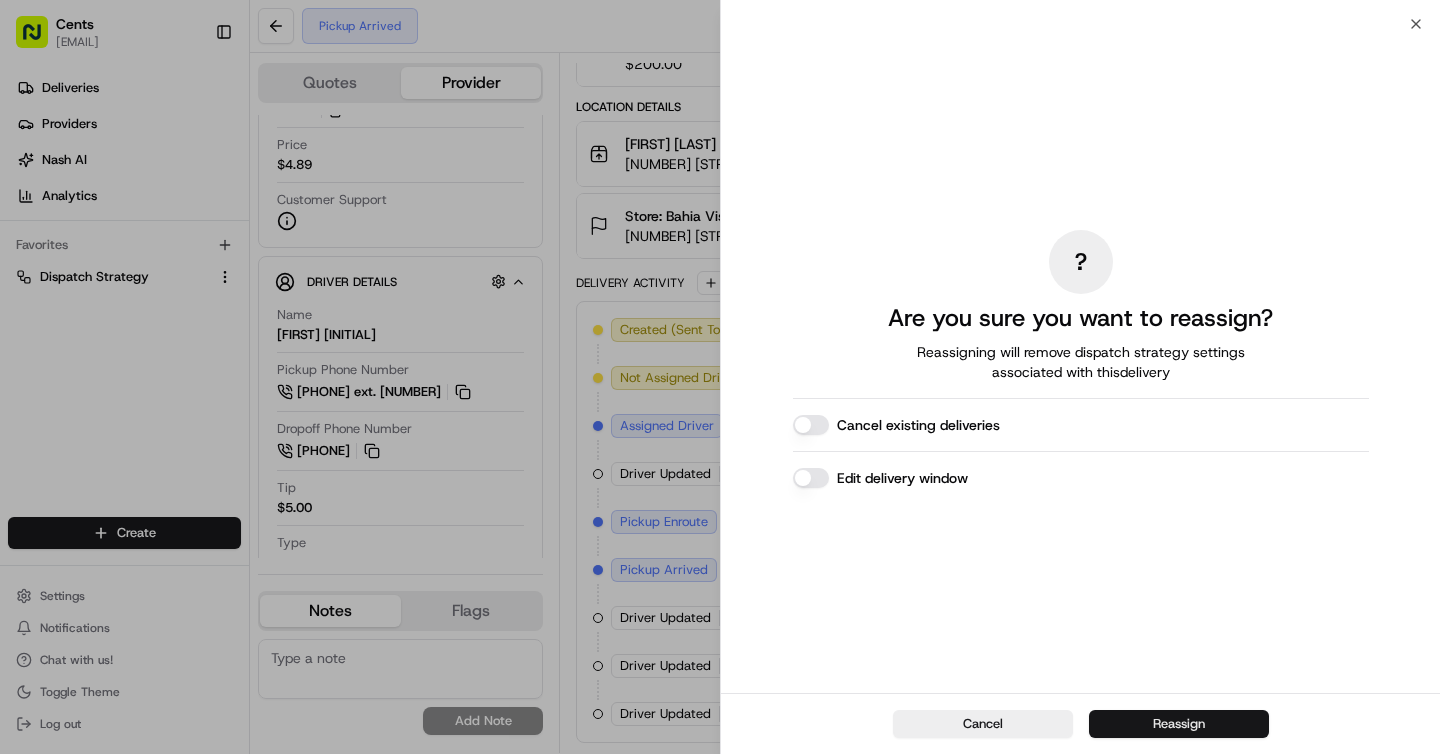 click on "Reassign" at bounding box center (1179, 724) 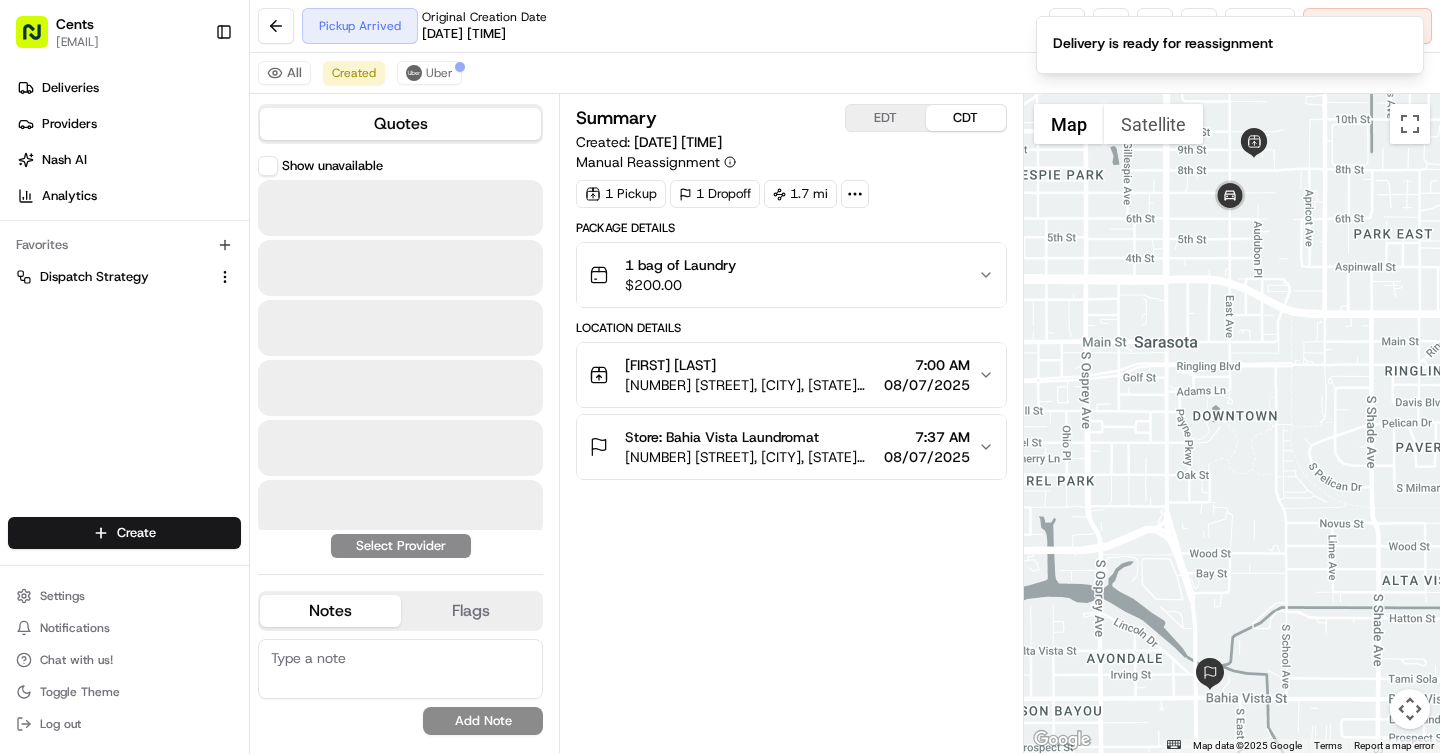 scroll, scrollTop: 0, scrollLeft: 0, axis: both 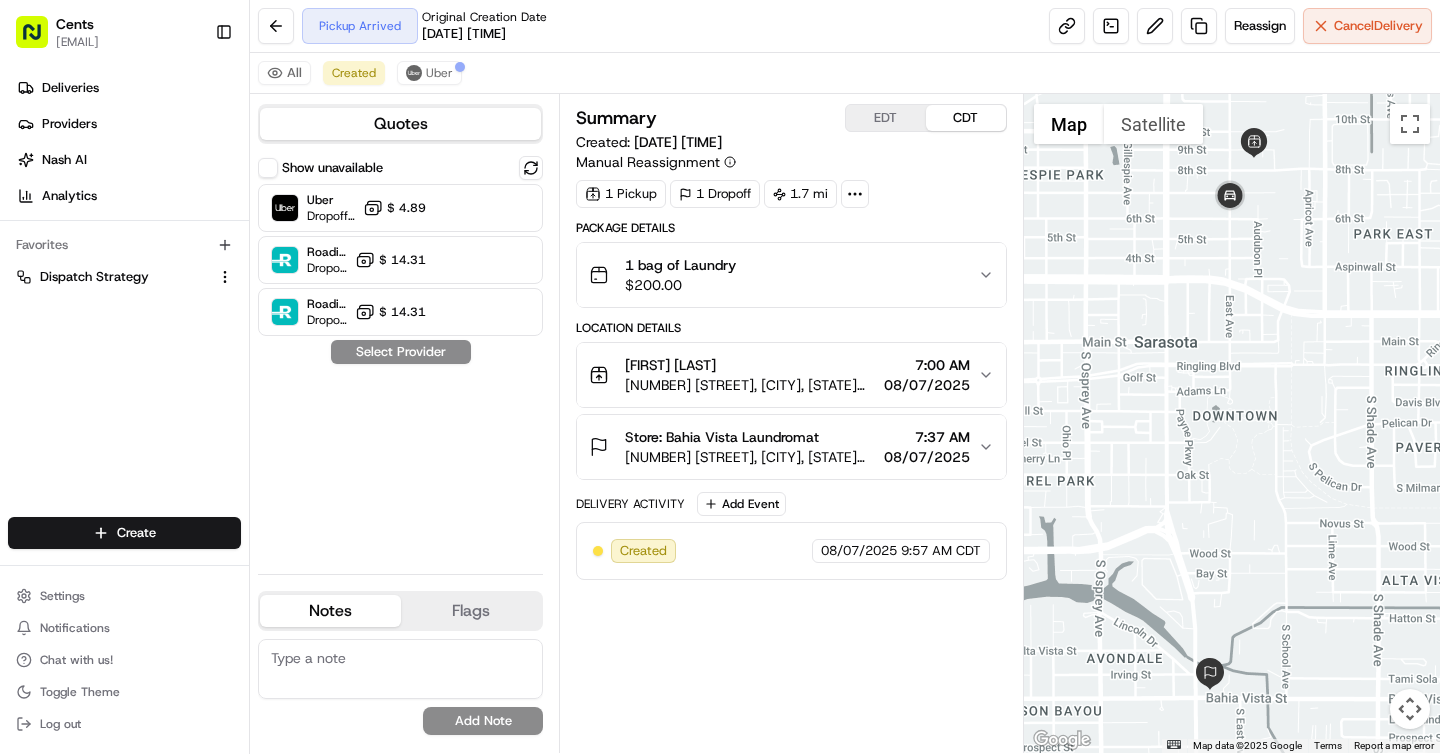 click on "Summary EDT CDT Created:   08/07/2025 9:57 AM Manual Reassignment 1   Pickup 1   Dropoff 1.7 mi Package Details 1 bag of Laundry $ 200.00 Location Details  Michelle Blalock 2144 9th Street, E,  small STAND ALONE cottage BEHIND big yellow house.  "E" on cottage, Sarasota, FL 34237, US 7:00 AM 08/07/2025  Store: Bahia Vista Laundromat 2037 Bahia Vista Street, Sarasota, Florida 34239, US 7:37 AM 08/07/2025 Delivery Activity Add Event Created 08/07/2025 9:57 AM CDT" at bounding box center (791, 423) 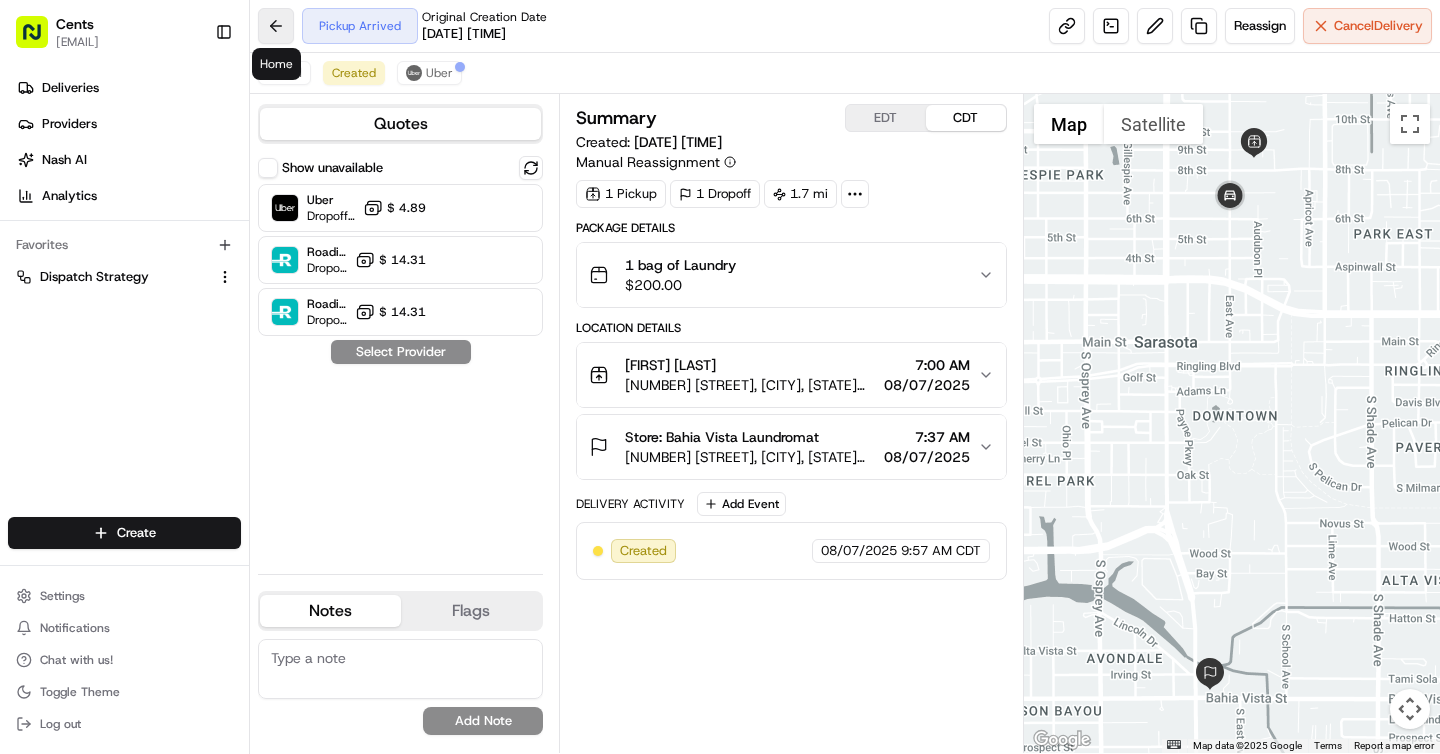 click at bounding box center (276, 26) 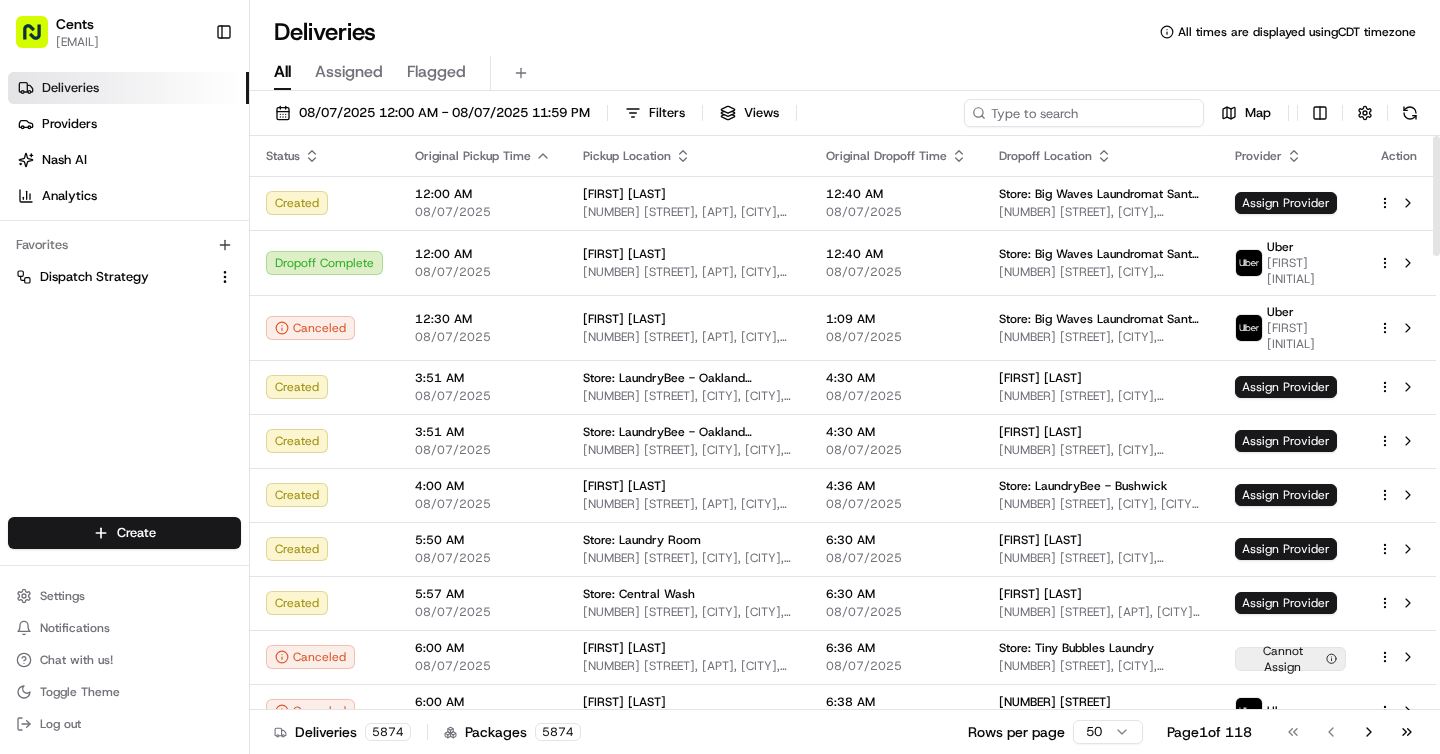 click at bounding box center (1084, 113) 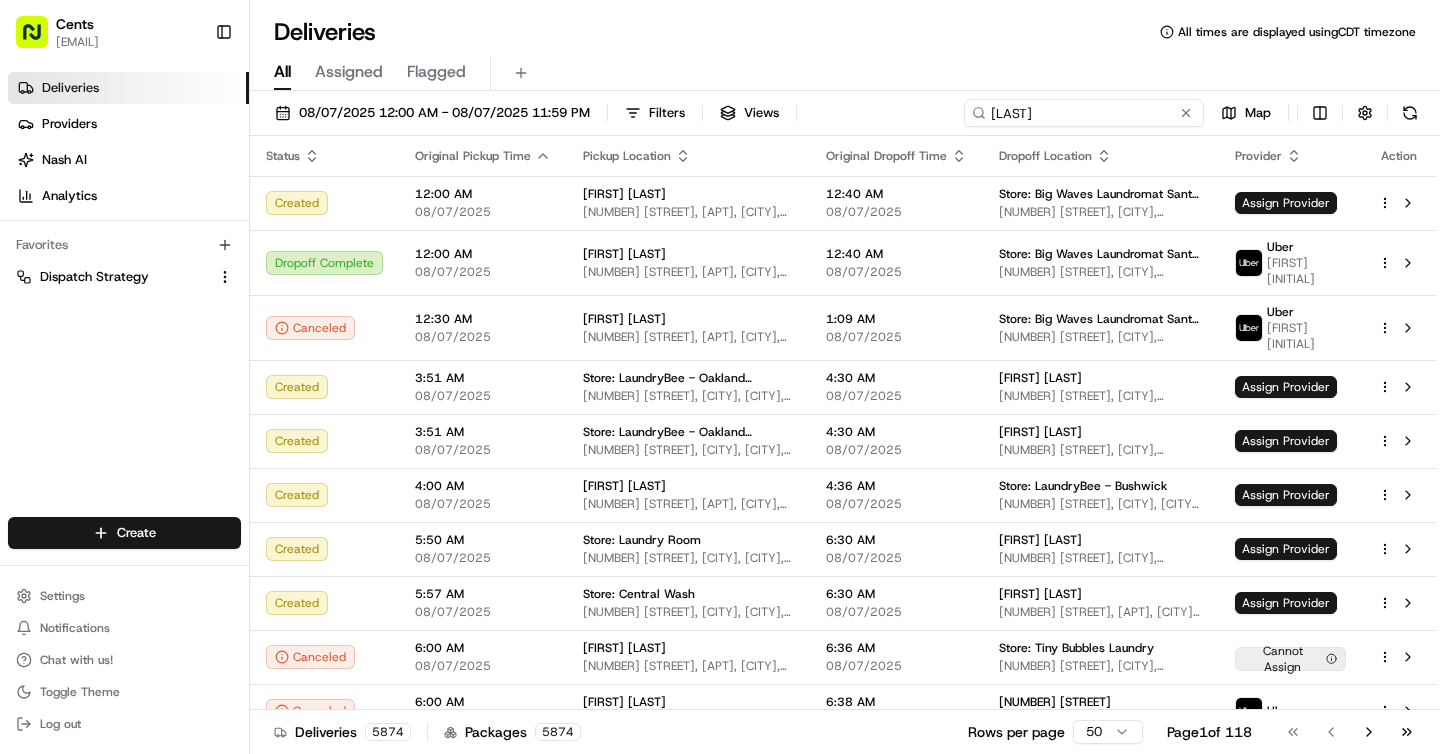 type on "bahia vista" 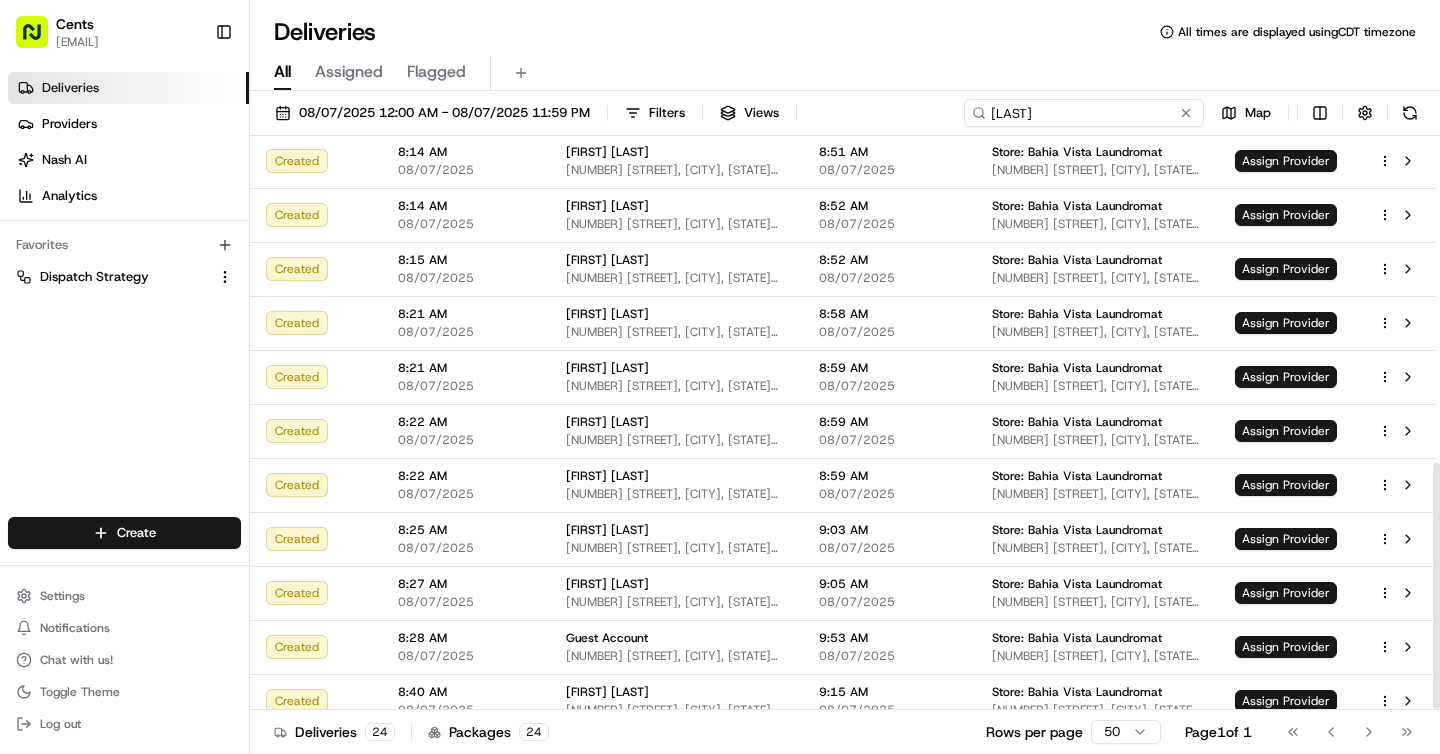 scroll, scrollTop: 763, scrollLeft: 0, axis: vertical 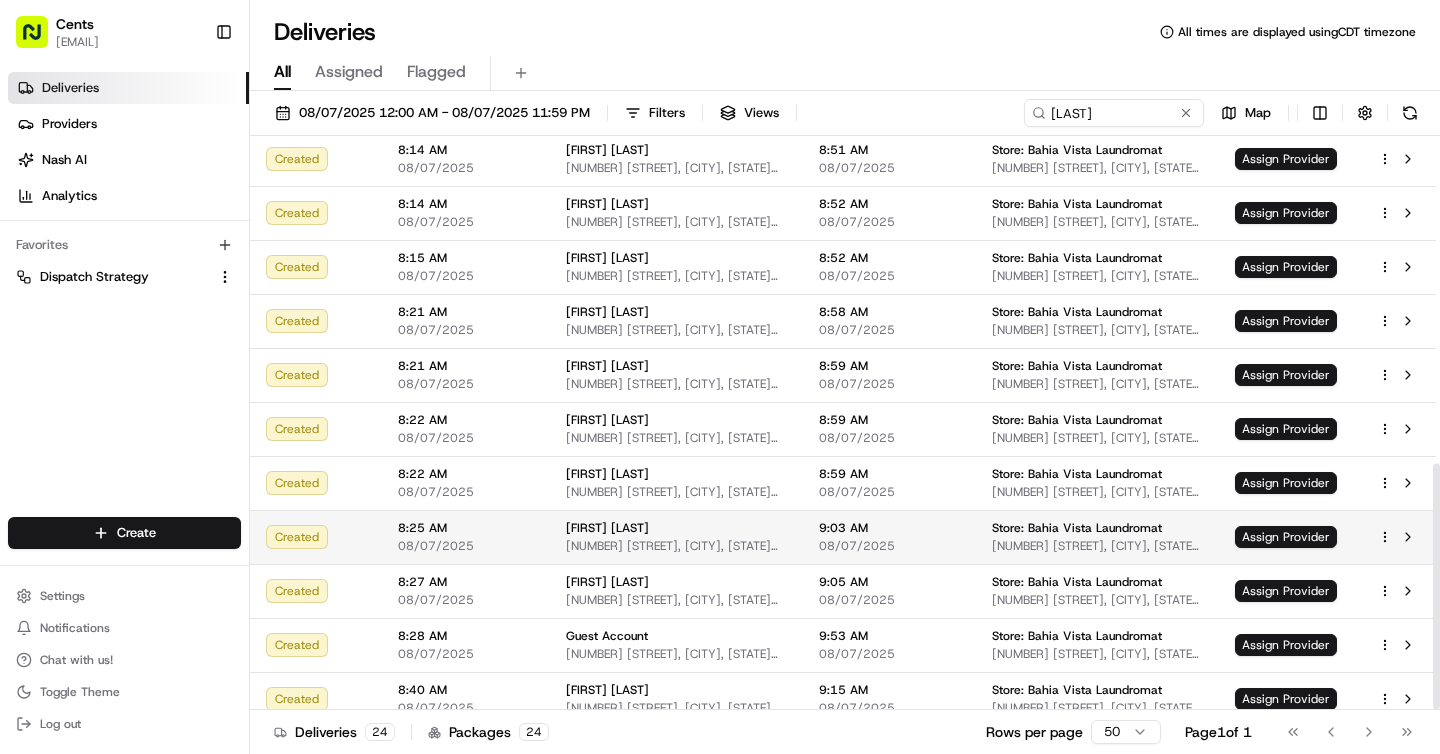 click on "[FIRST_NAME] [LAST_NAME]" at bounding box center [676, 528] 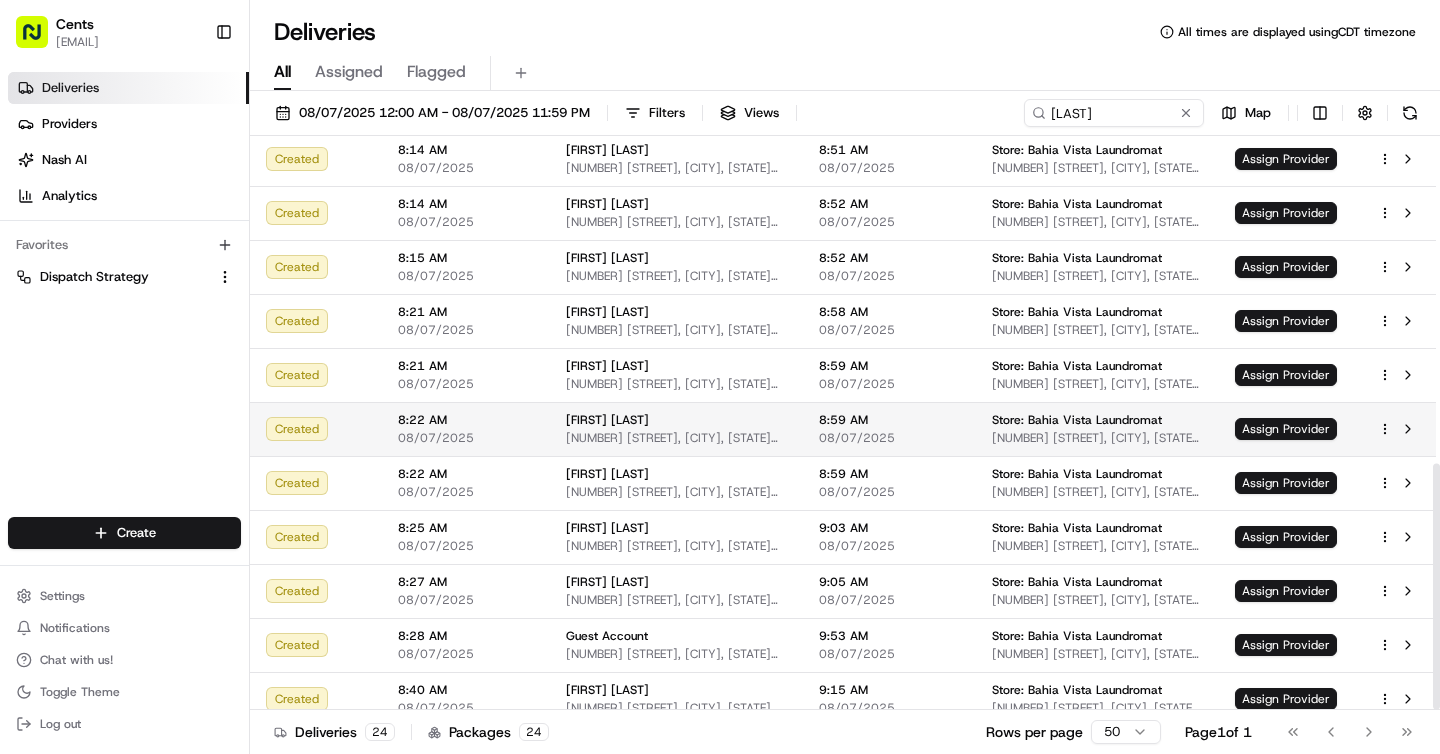 click on "[NUMBER] [STREET], [LETTER],  small STAND ALONE cottage BEHIND big yellow house.  "[LETTER]" on cottage, [CITY], [STATE] [POSTAL_CODE], US" at bounding box center [676, 438] 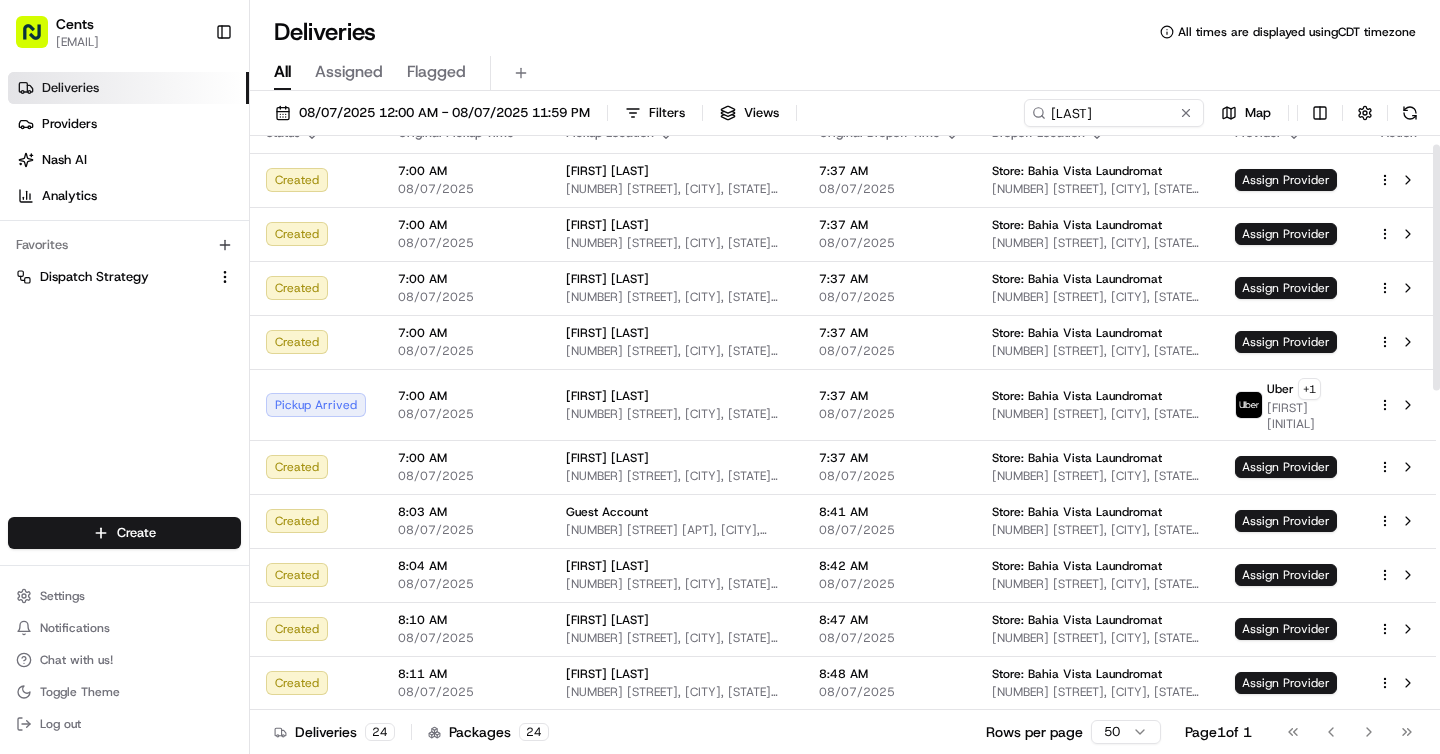 scroll, scrollTop: 20, scrollLeft: 0, axis: vertical 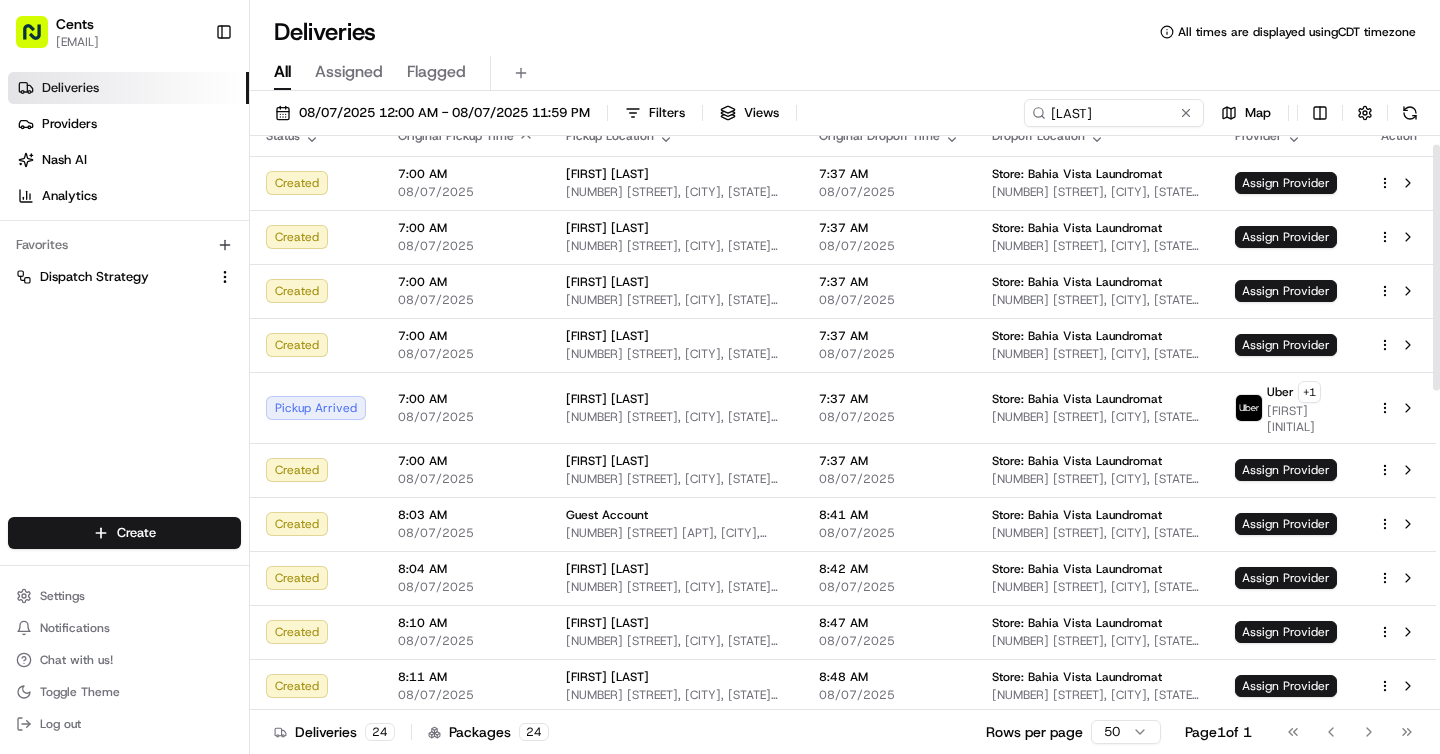 click on "[NUMBER] [STREET], [LETTER],  small STAND ALONE cottage BEHIND big yellow house.  "[LETTER]" on cottage, [CITY], [STATE] [POSTAL_CODE], US" at bounding box center [676, 417] 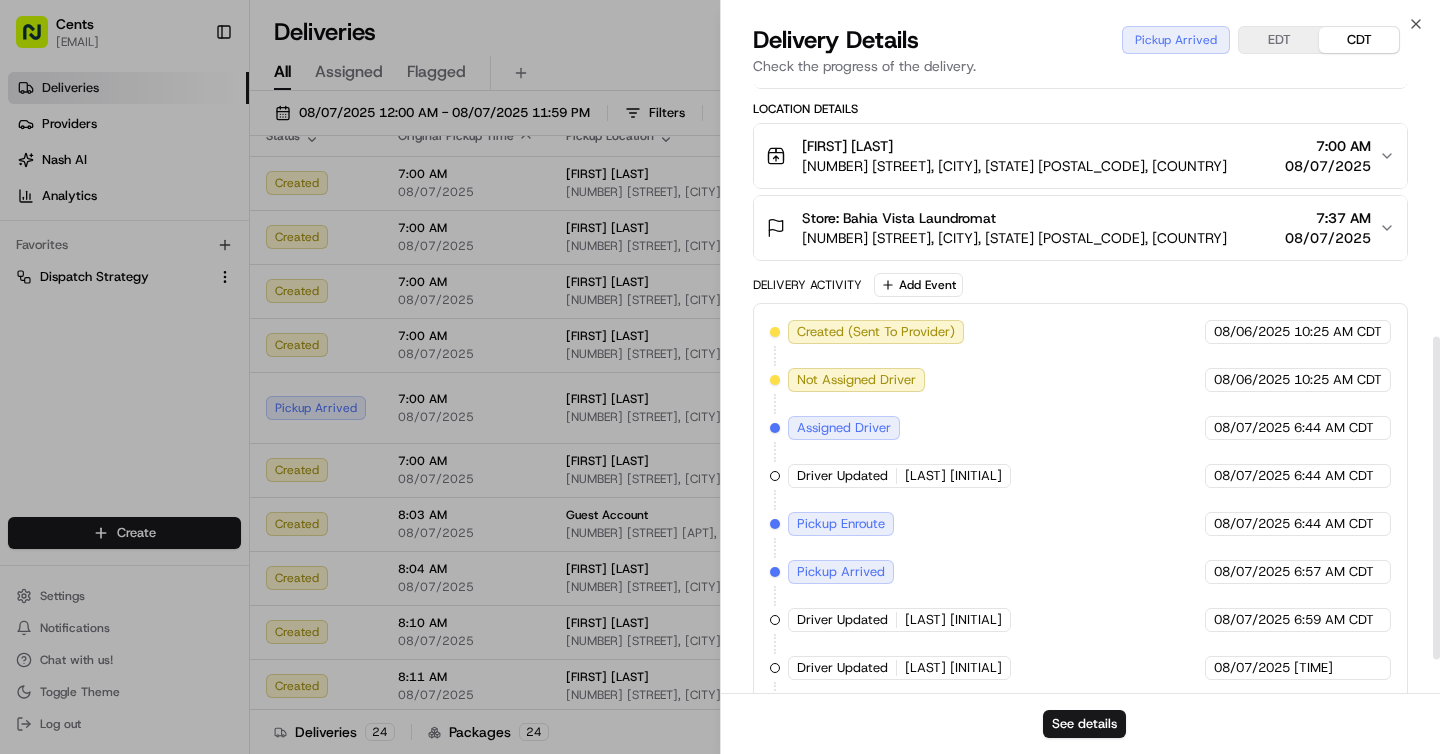 scroll, scrollTop: 541, scrollLeft: 0, axis: vertical 